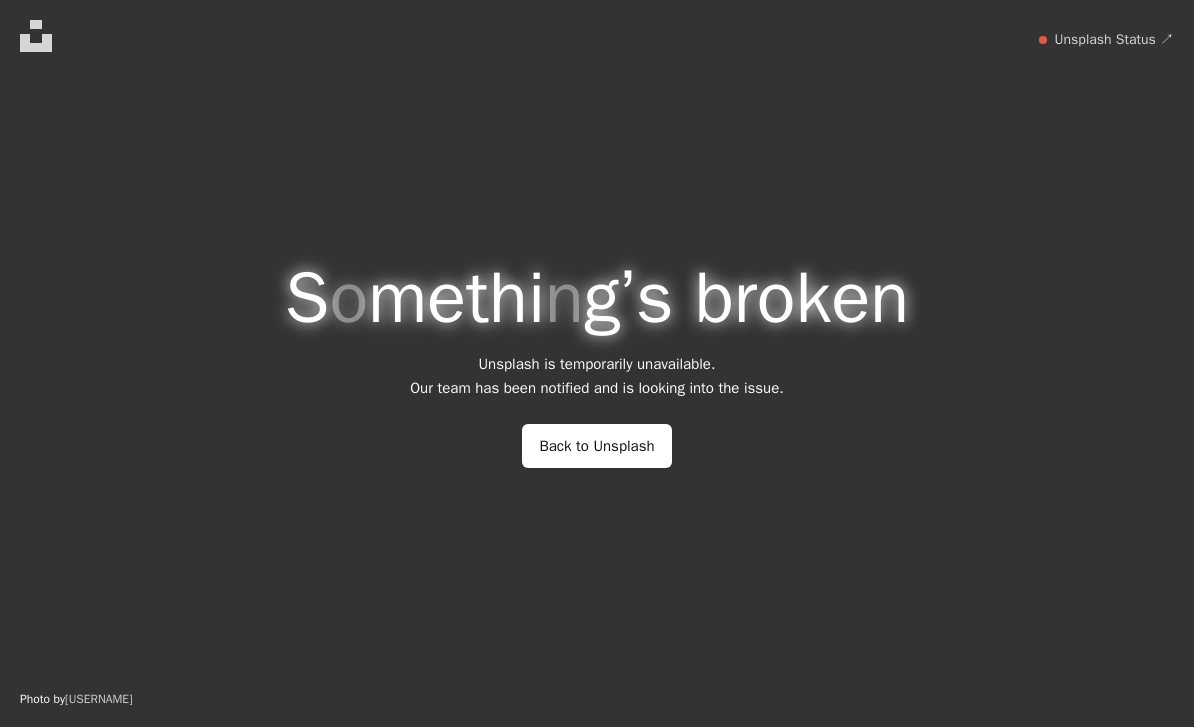 scroll, scrollTop: 64, scrollLeft: 0, axis: vertical 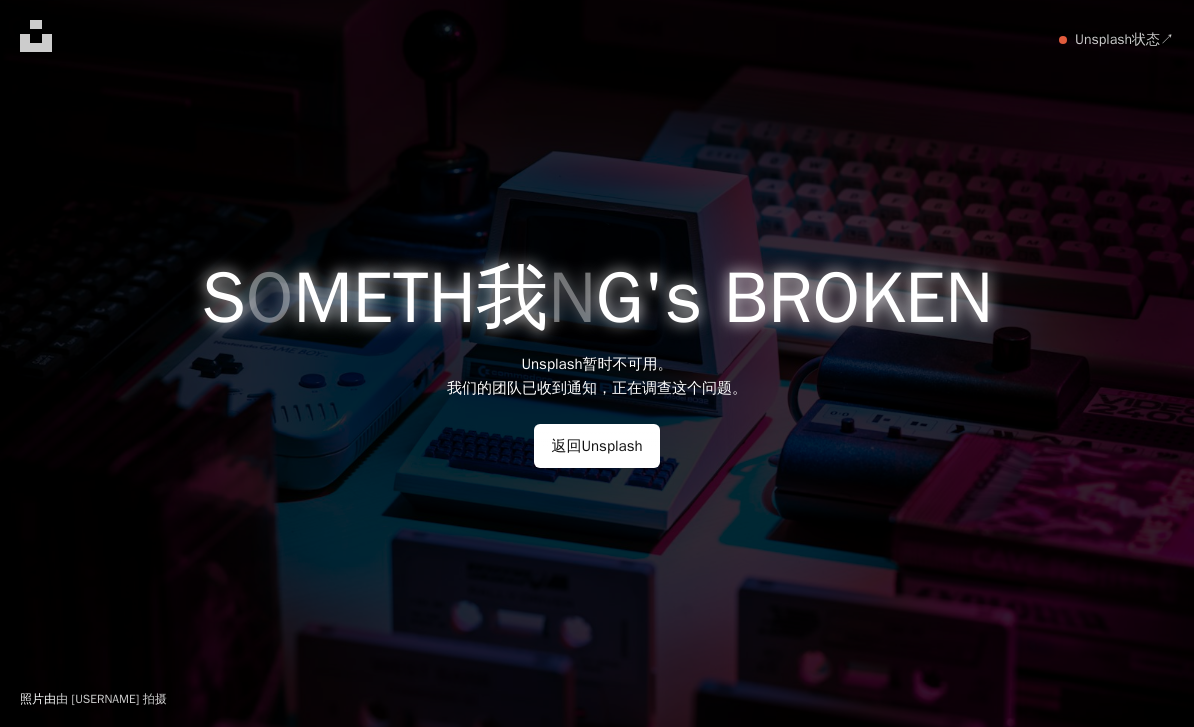 click on "返回Unsplash" at bounding box center [596, 446] 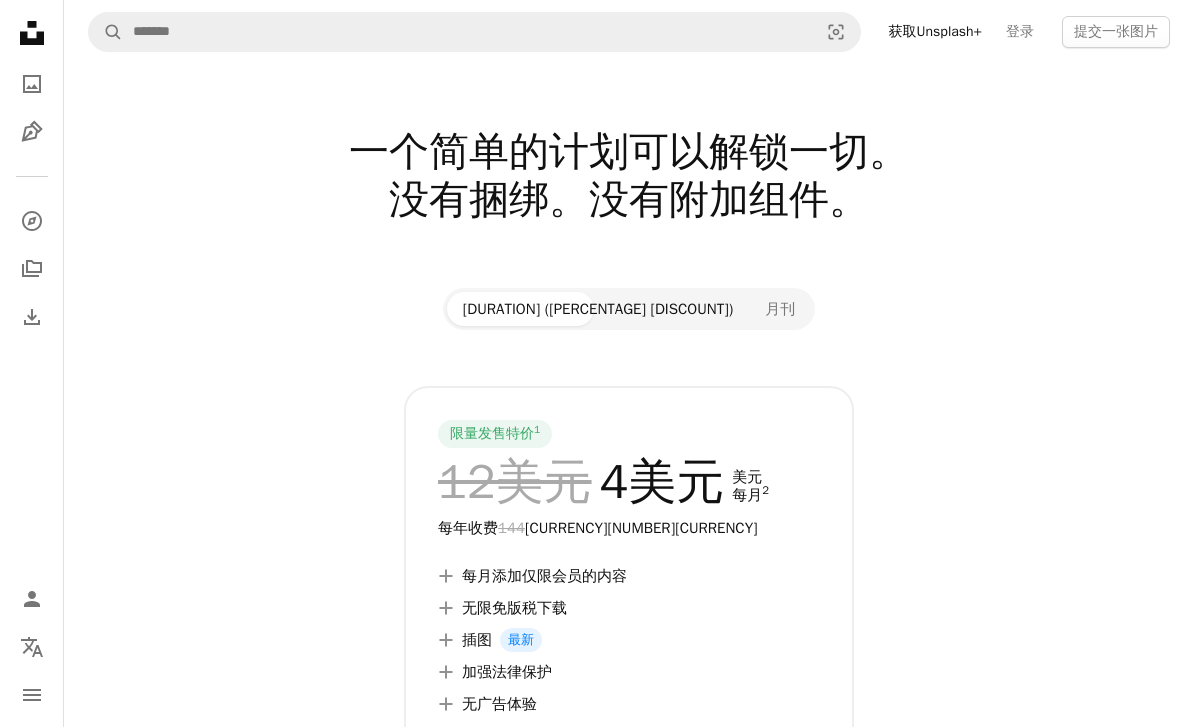 scroll, scrollTop: 39, scrollLeft: 0, axis: vertical 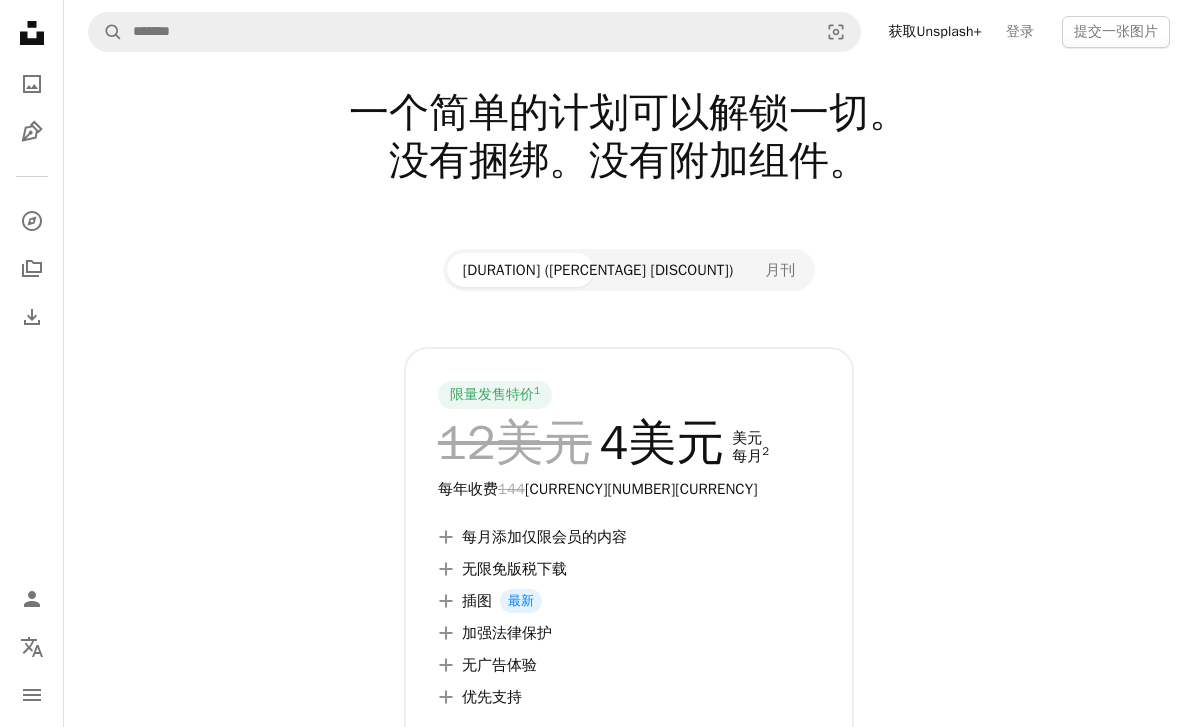 click on "月刊" at bounding box center [780, 270] 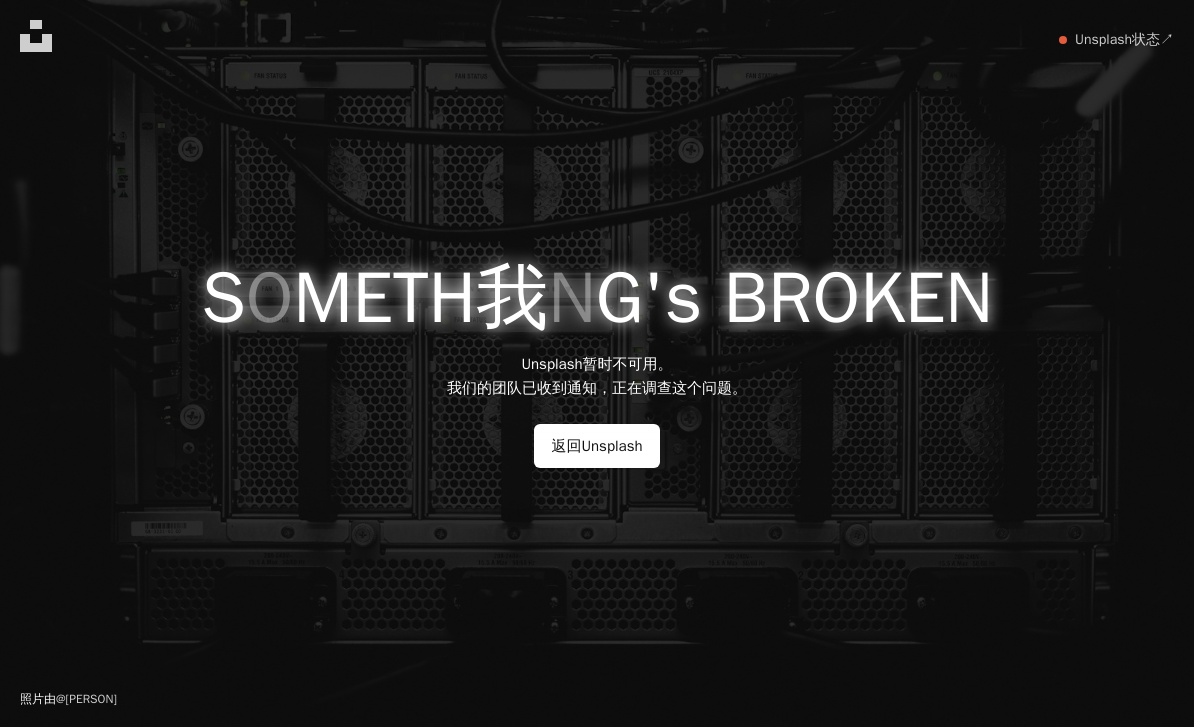 click on "返回Unsplash" at bounding box center (596, 446) 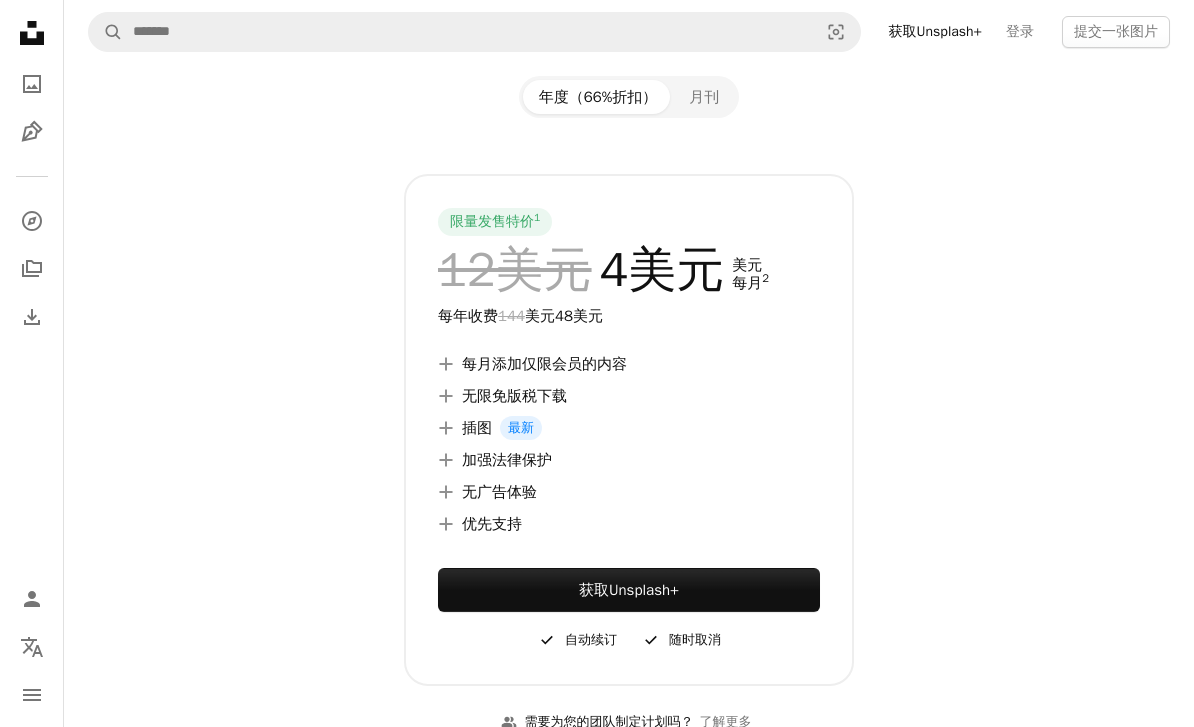 scroll, scrollTop: 213, scrollLeft: 0, axis: vertical 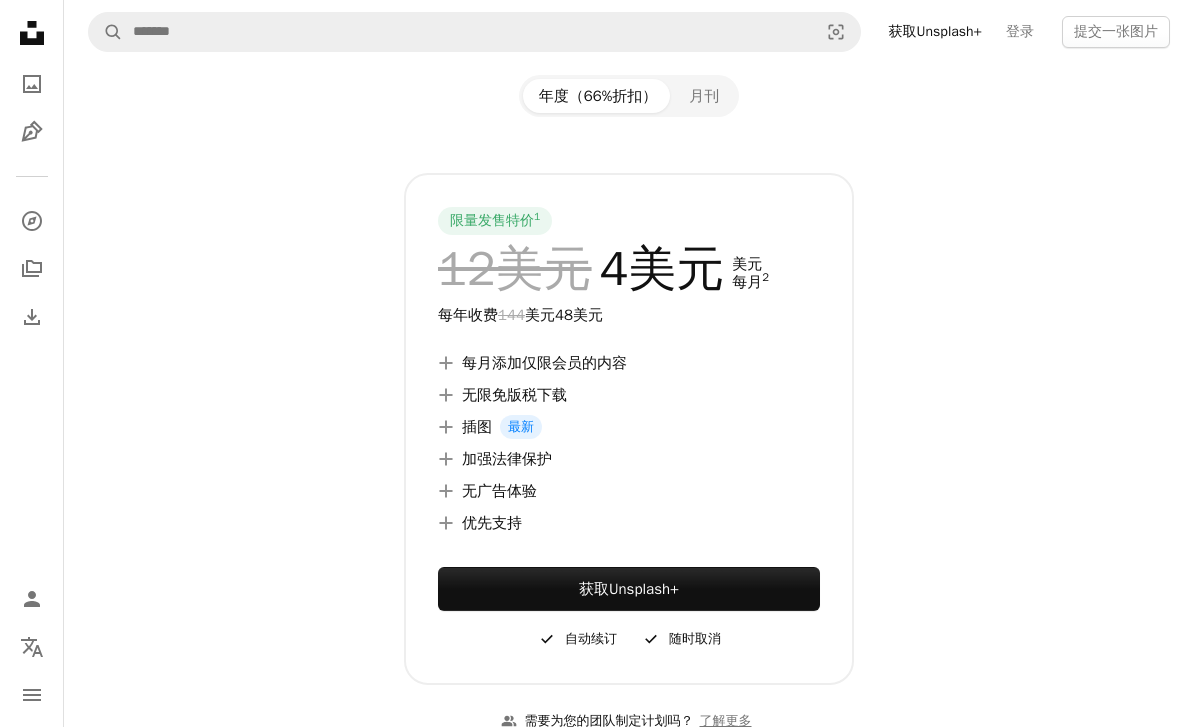 click on "Unsplash+" at bounding box center (644, 589) 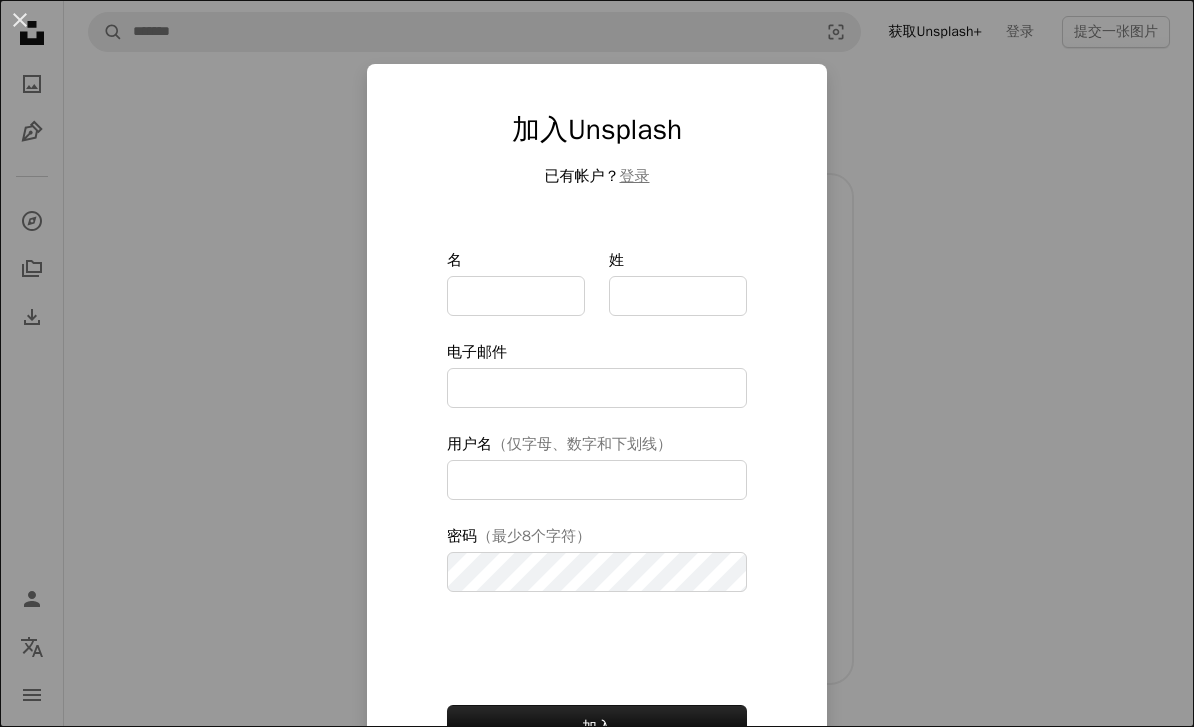 type on "**********" 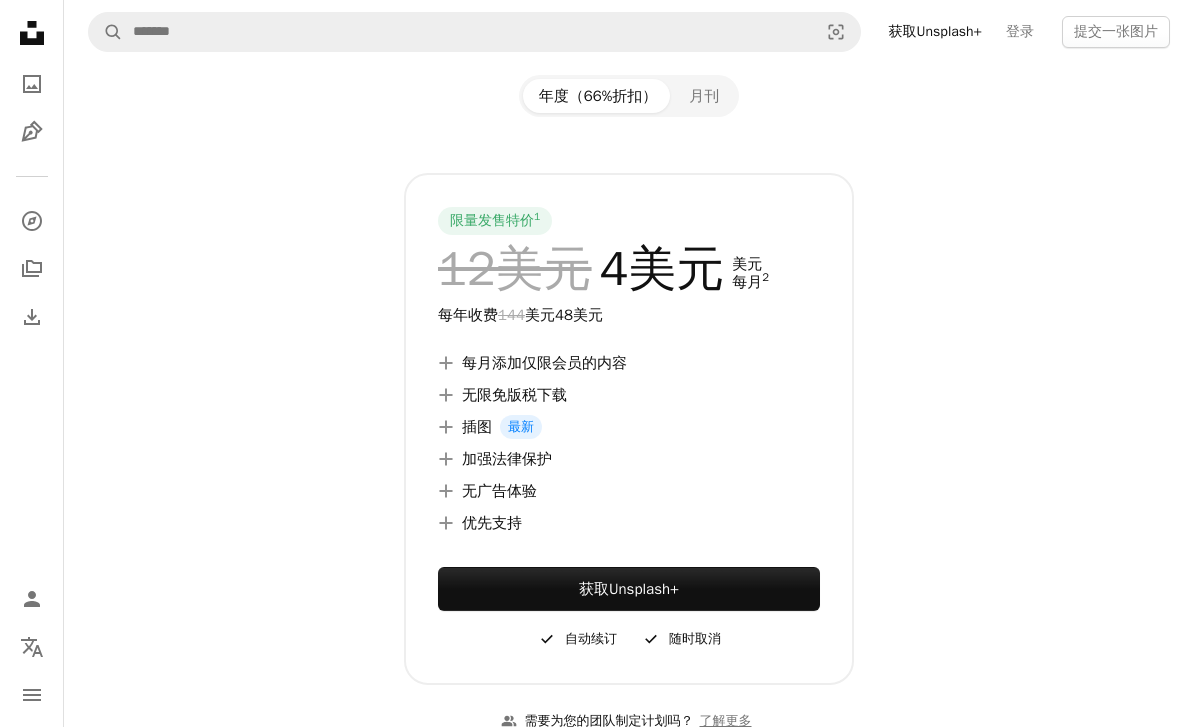 click on "Unsplash logo Unsplash Home" 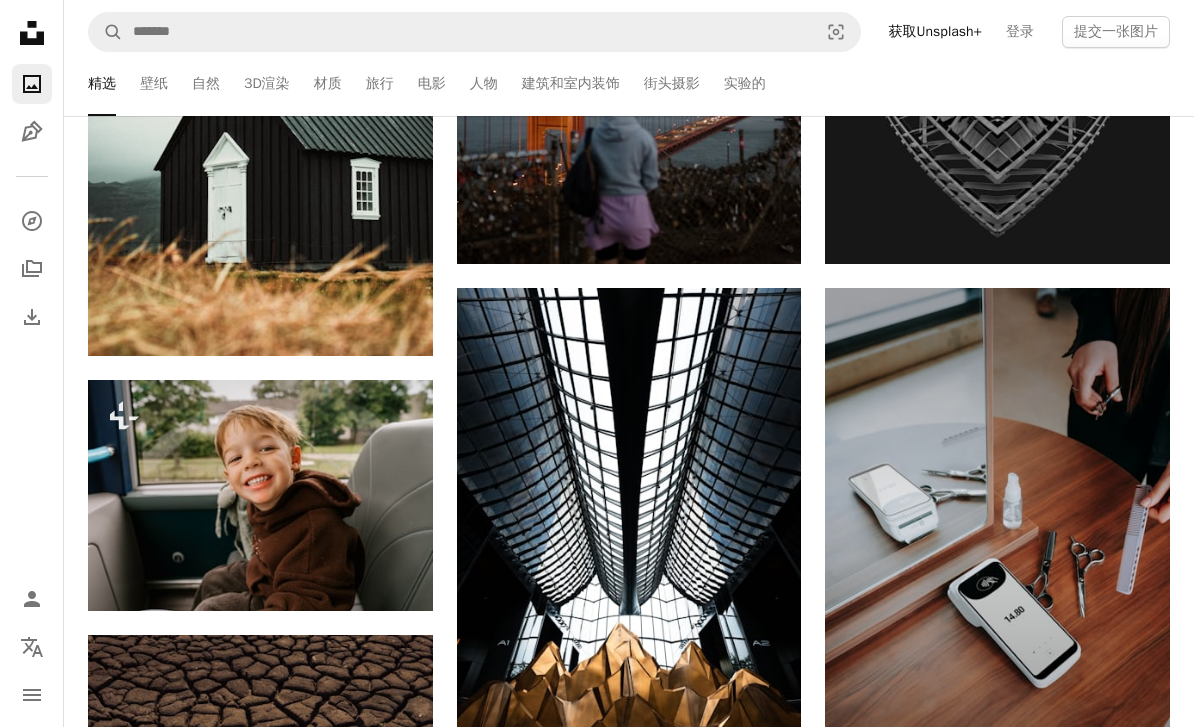 scroll, scrollTop: 4428, scrollLeft: 0, axis: vertical 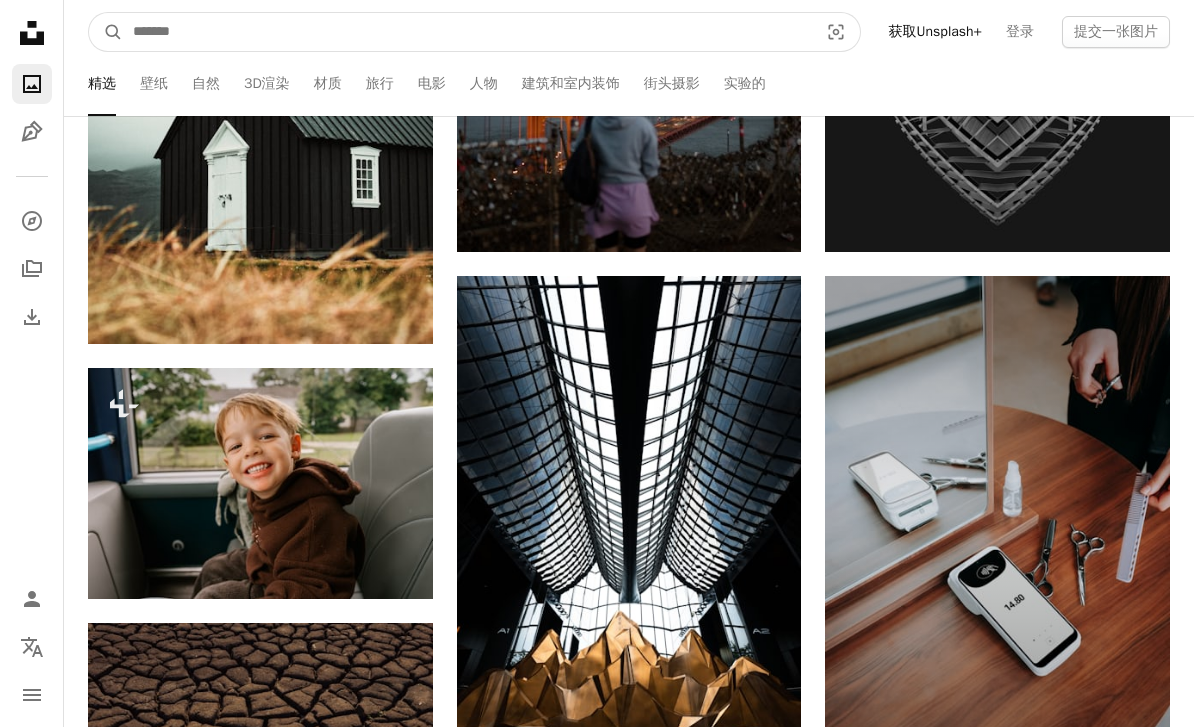click at bounding box center [467, 32] 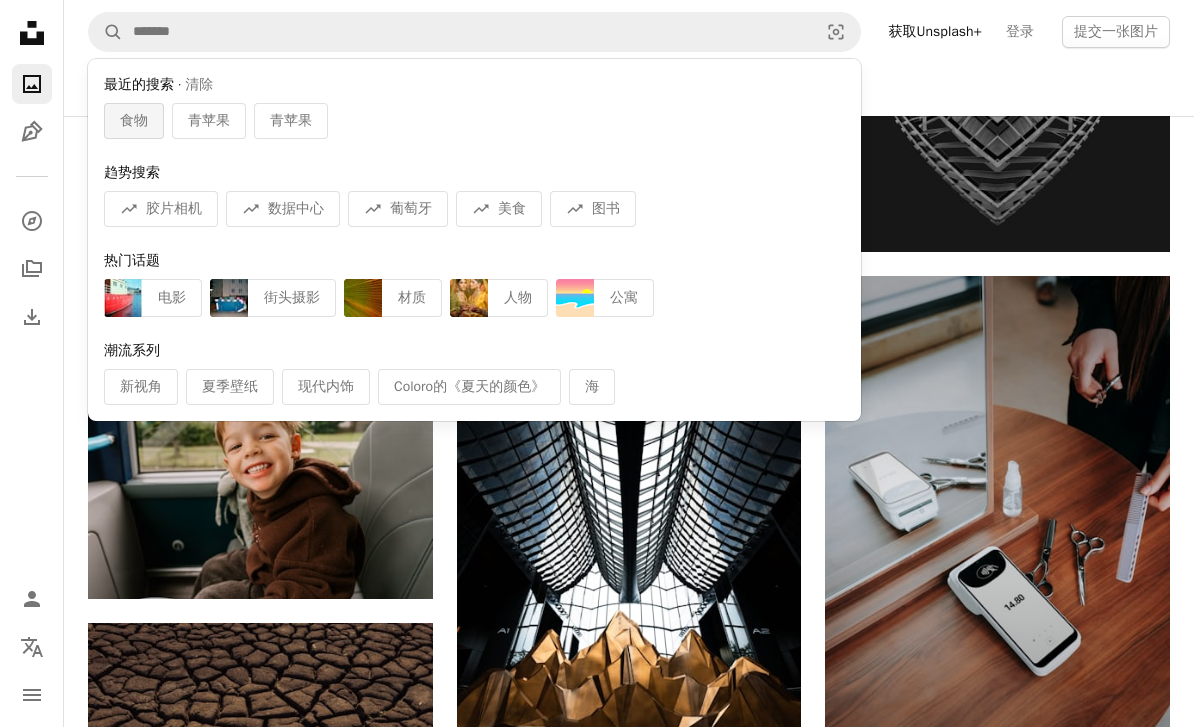 click on "食物" at bounding box center (134, 121) 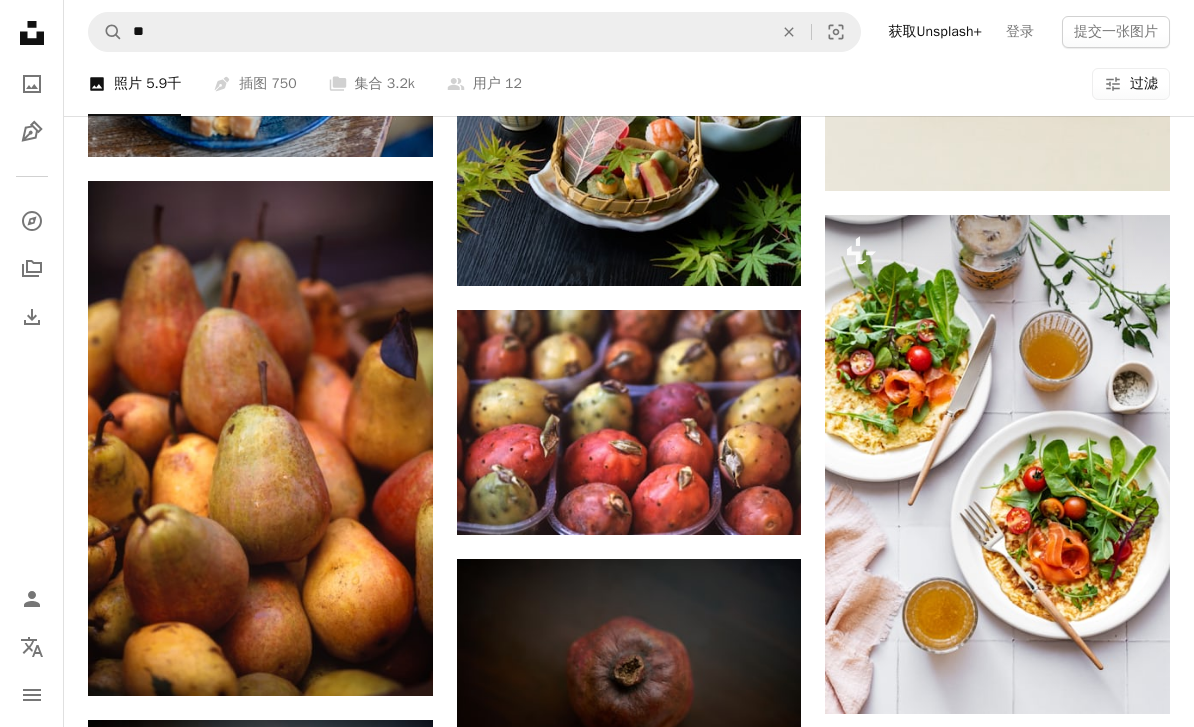 scroll, scrollTop: 1163, scrollLeft: 0, axis: vertical 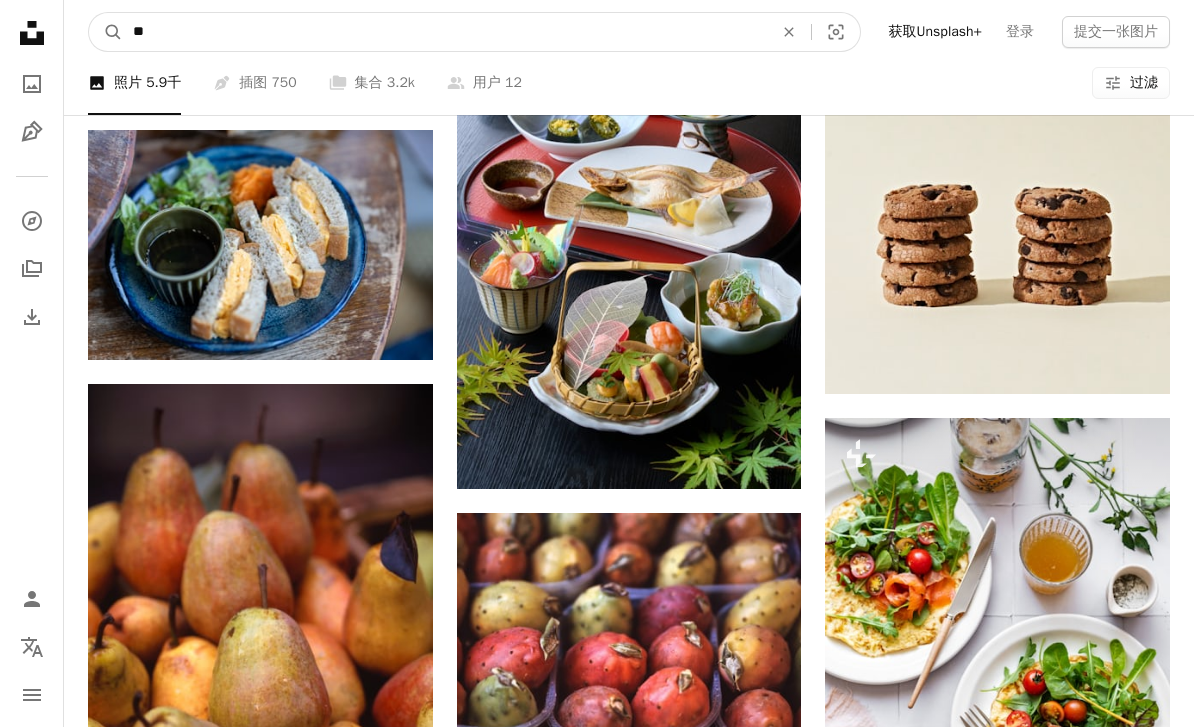 click on "**" at bounding box center (445, 32) 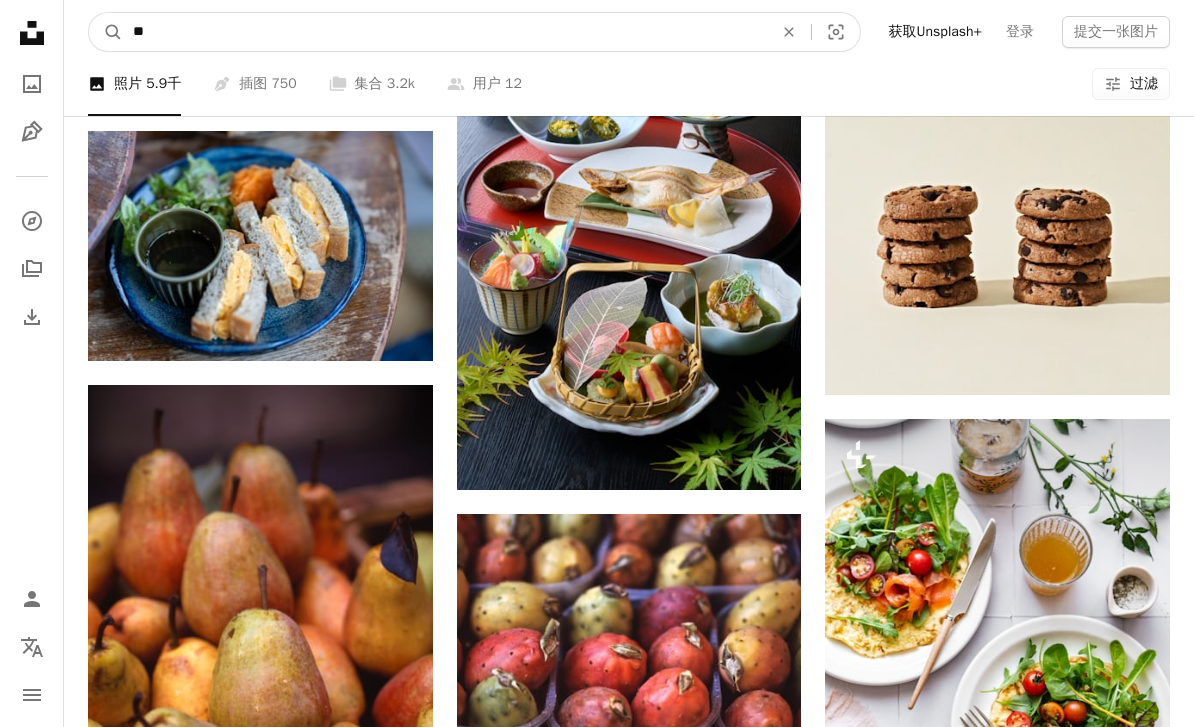 click on "**" at bounding box center [445, 32] 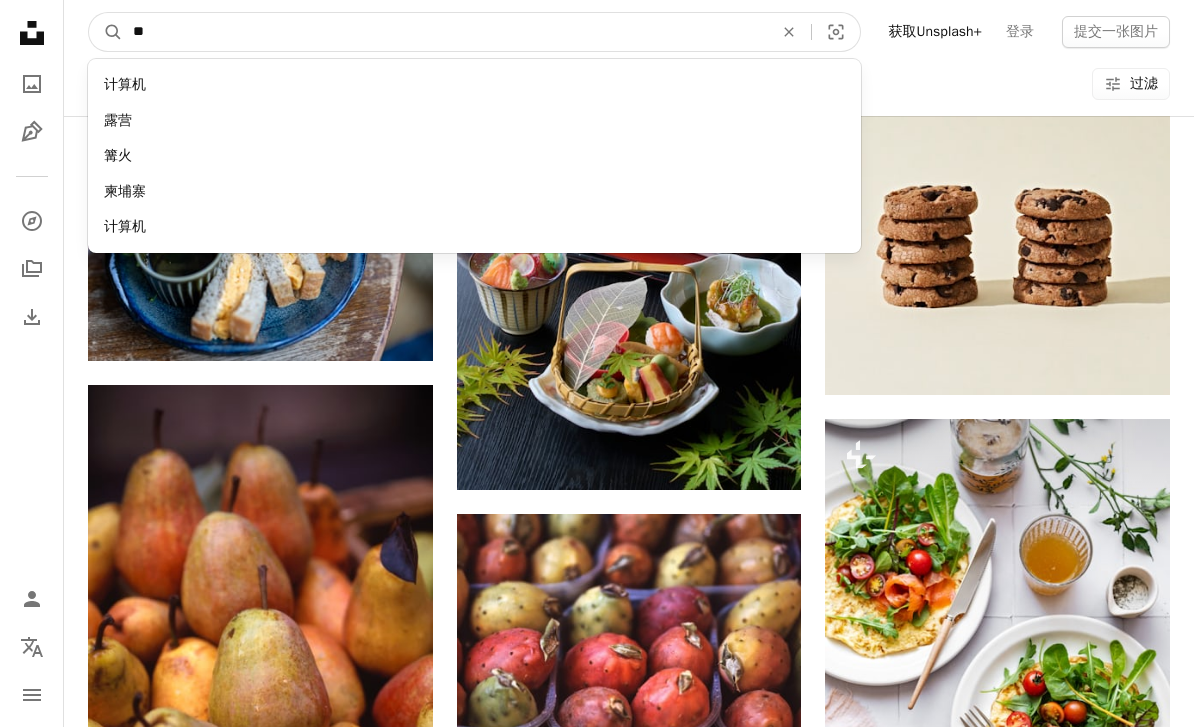 type on "*" 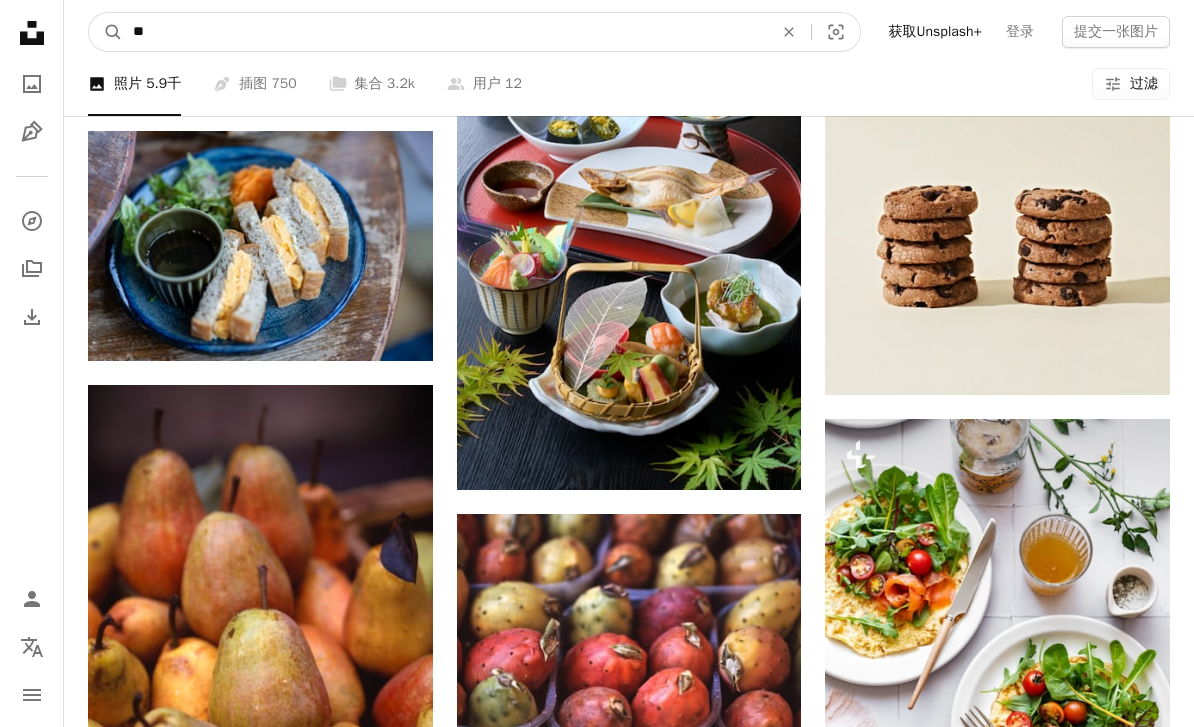type on "*" 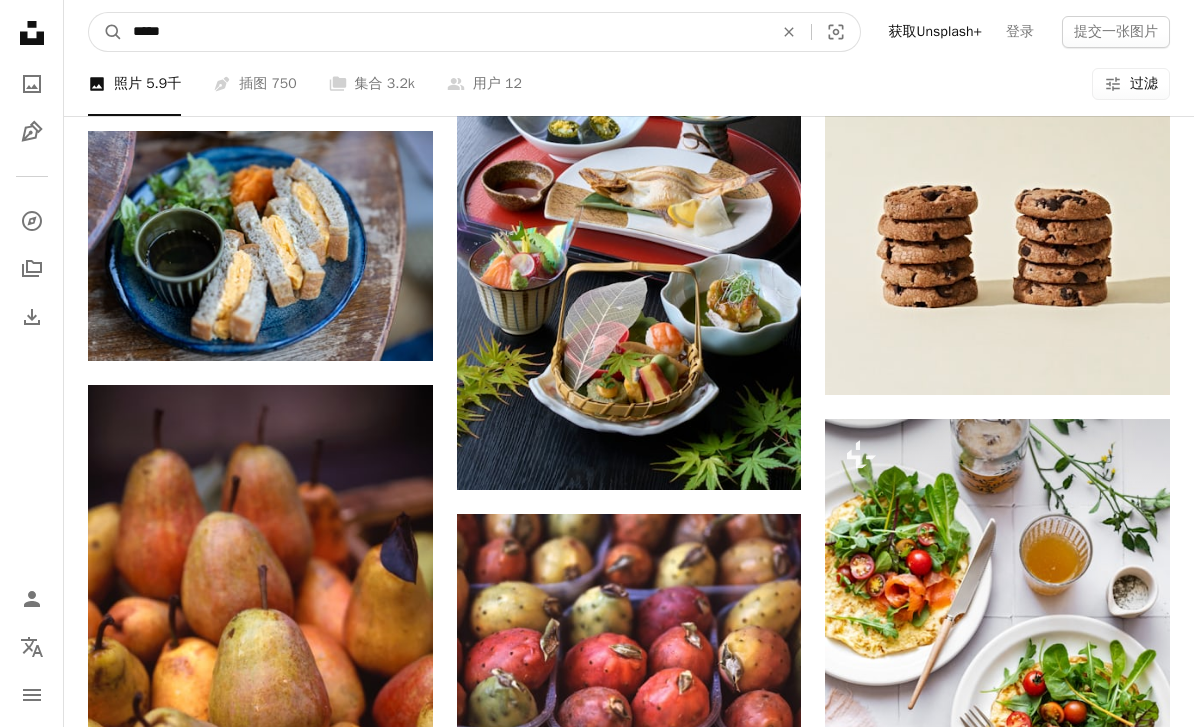 type on "**" 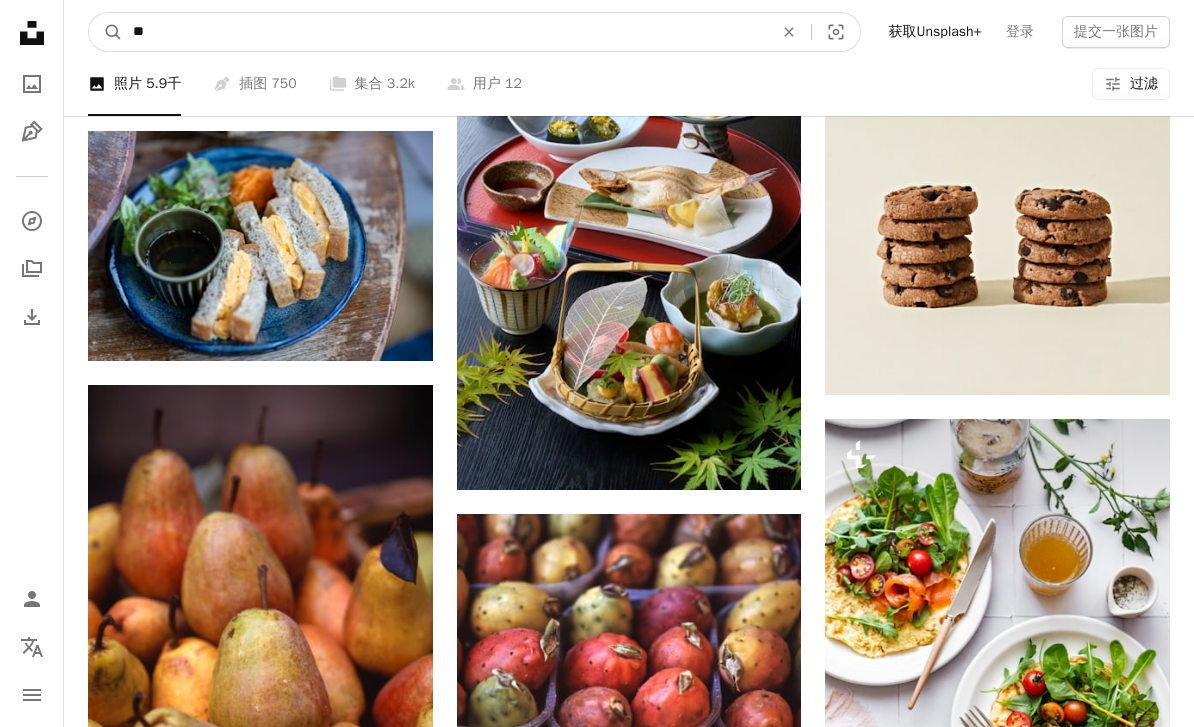 click on "A magnifying glass" at bounding box center (106, 32) 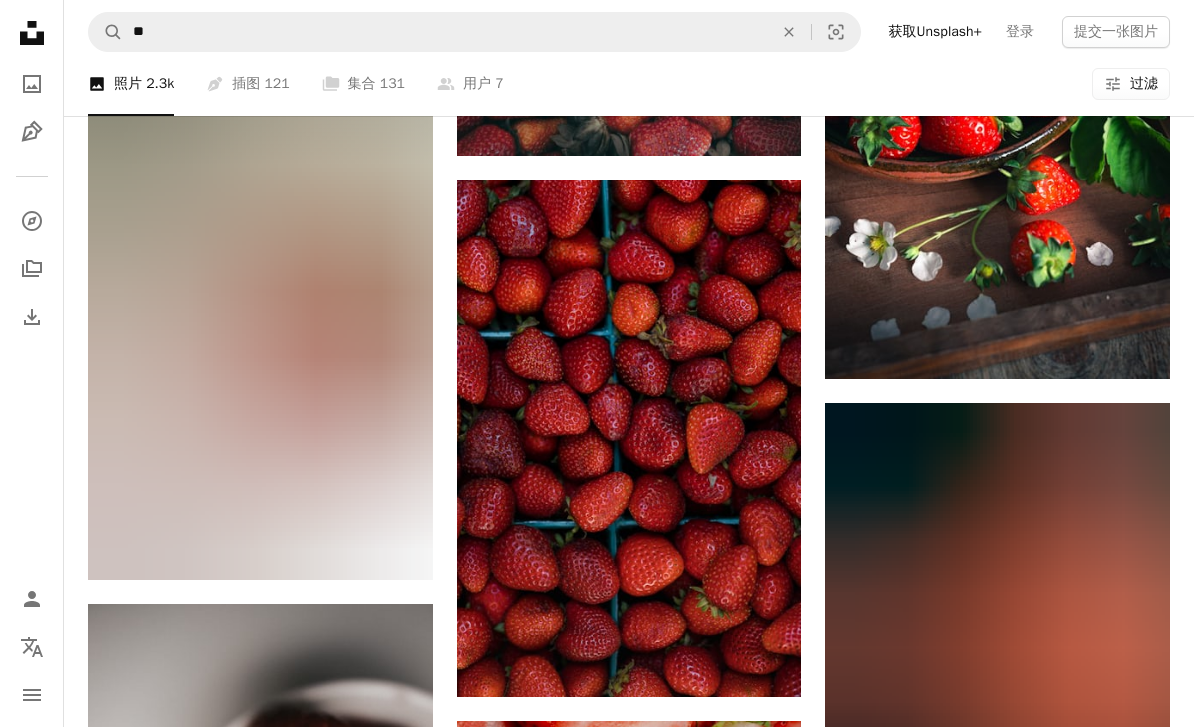 scroll, scrollTop: 1442, scrollLeft: 0, axis: vertical 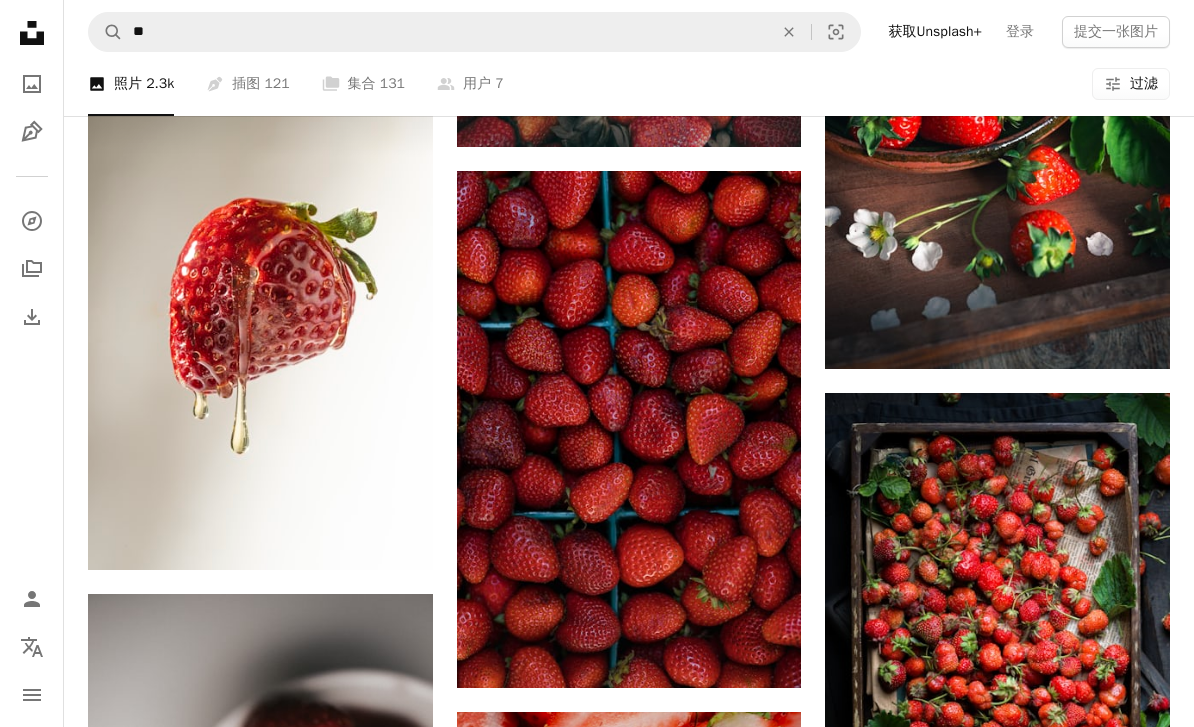 click at bounding box center (260, 311) 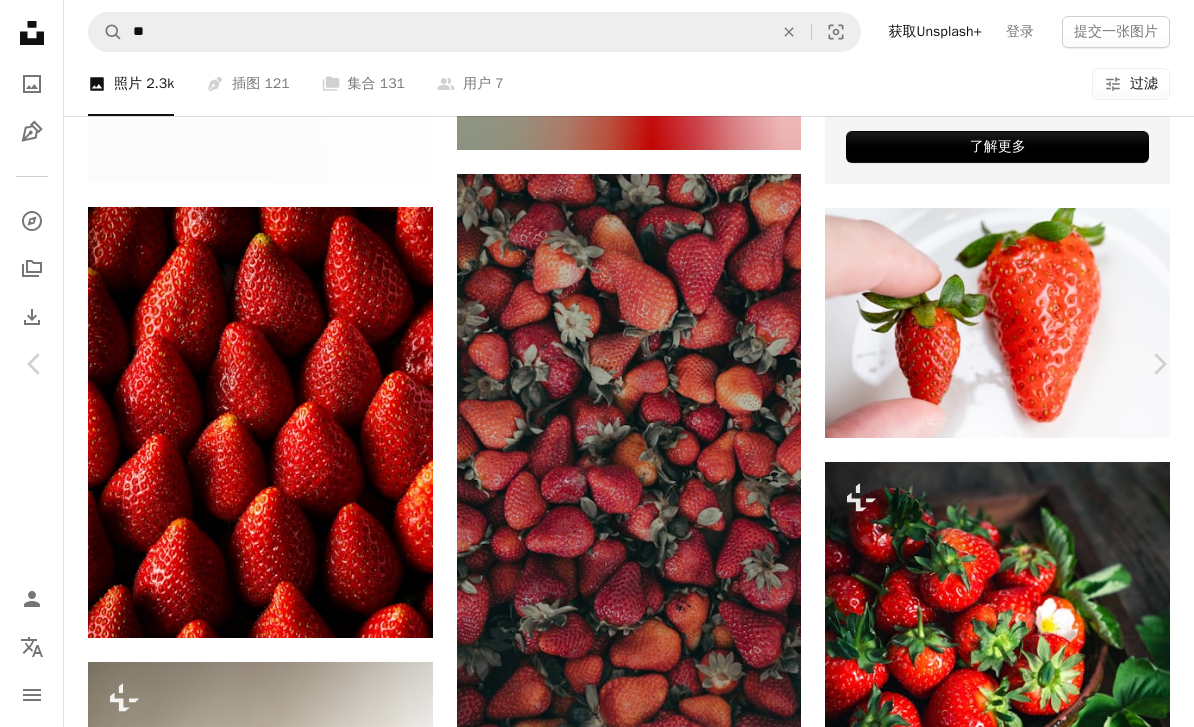 scroll, scrollTop: 800, scrollLeft: 0, axis: vertical 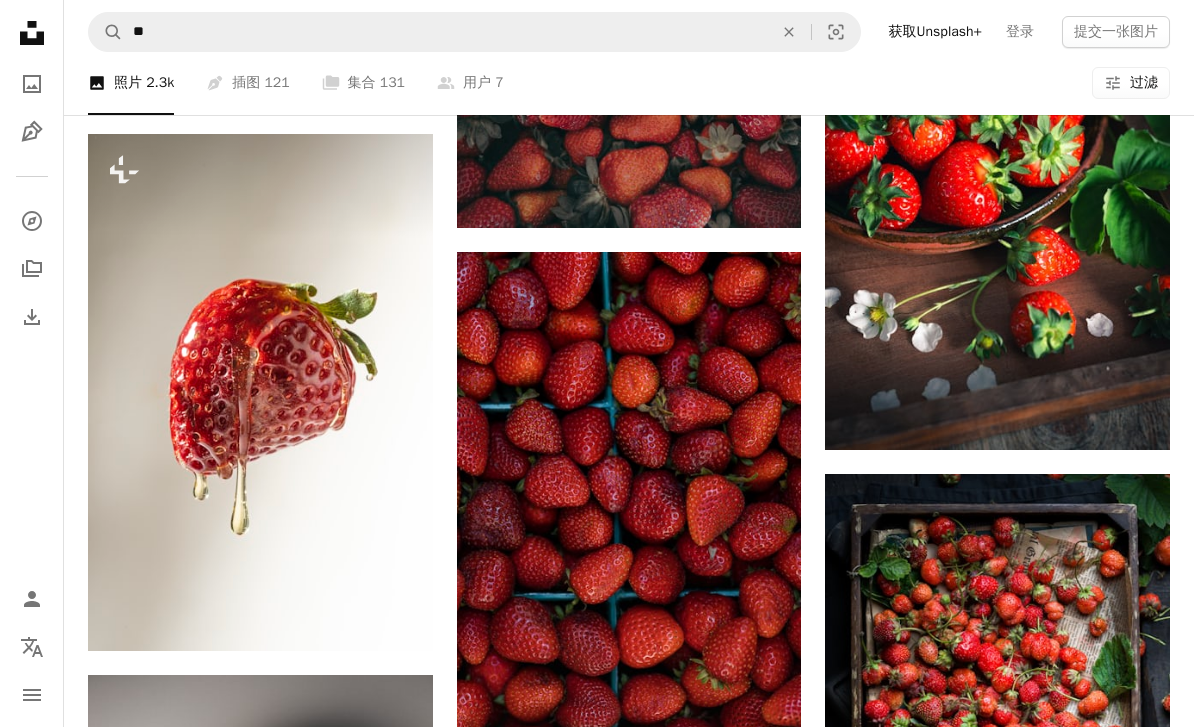 click at bounding box center [260, 393] 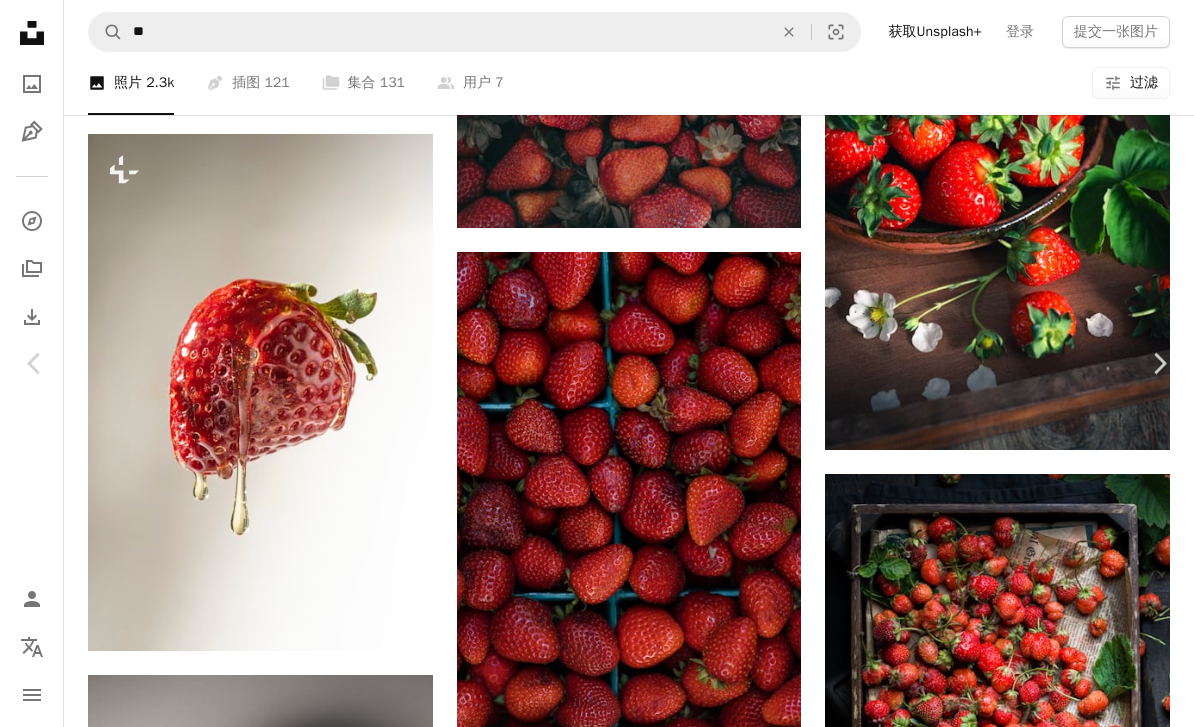scroll, scrollTop: 1361, scrollLeft: 0, axis: vertical 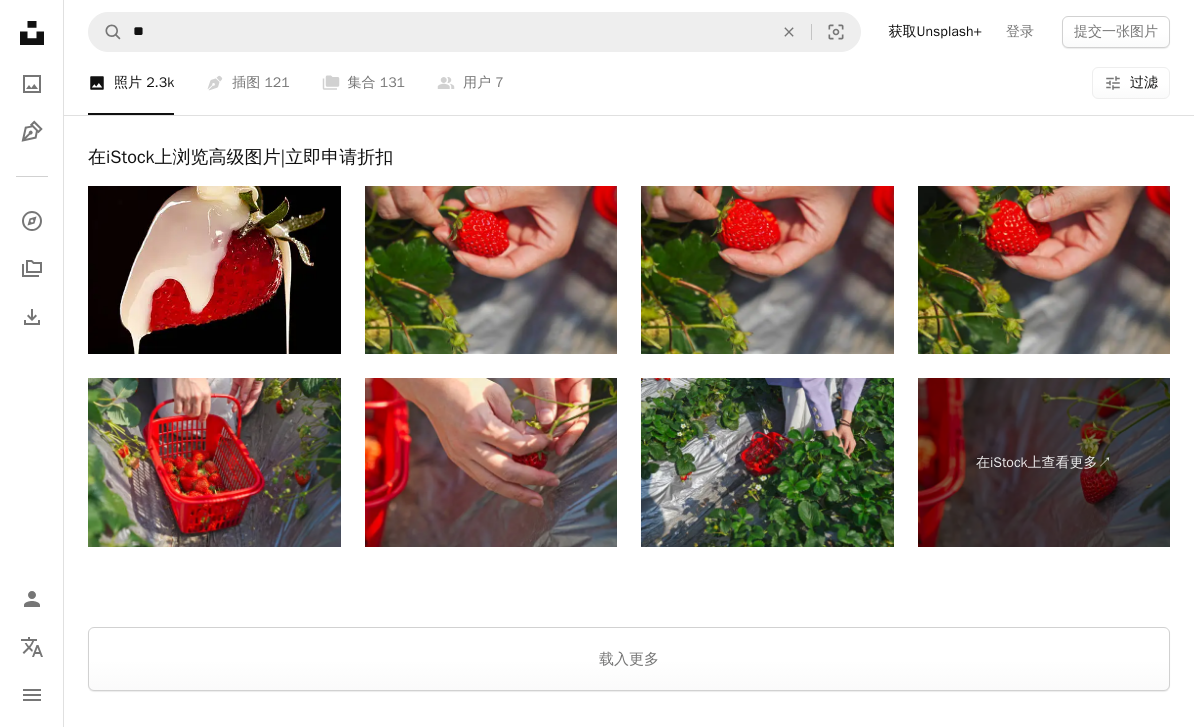 click on "载入更多" at bounding box center (629, 660) 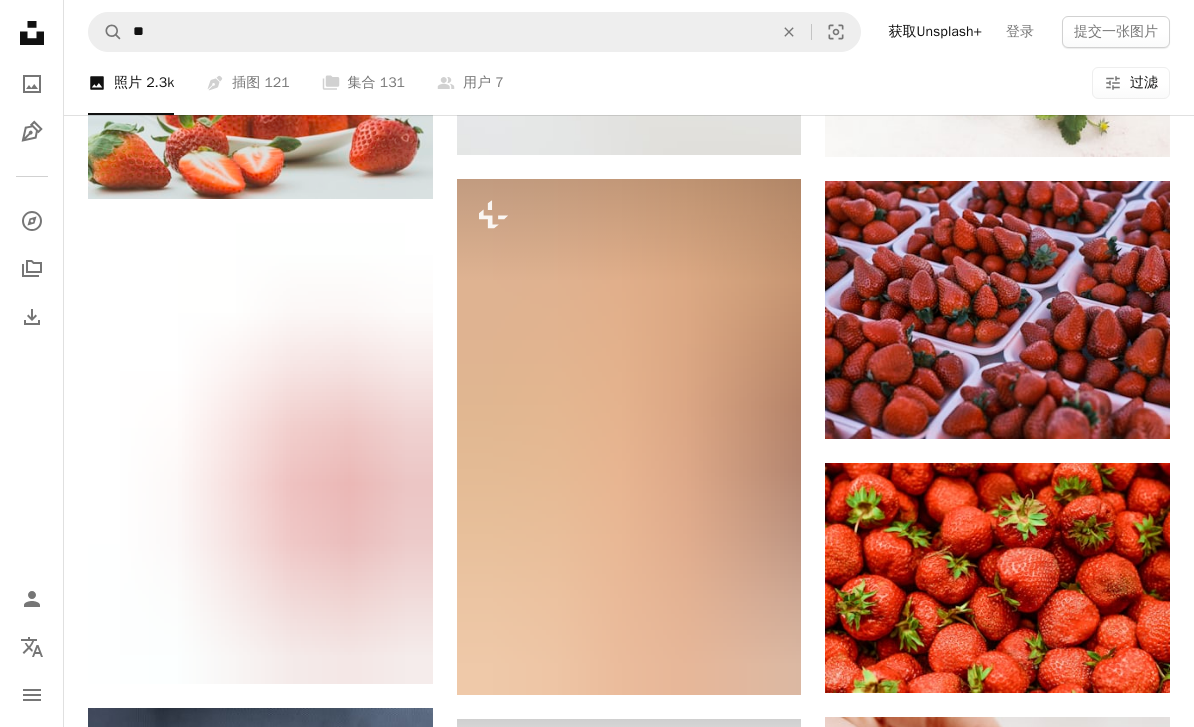 scroll, scrollTop: 3693, scrollLeft: 0, axis: vertical 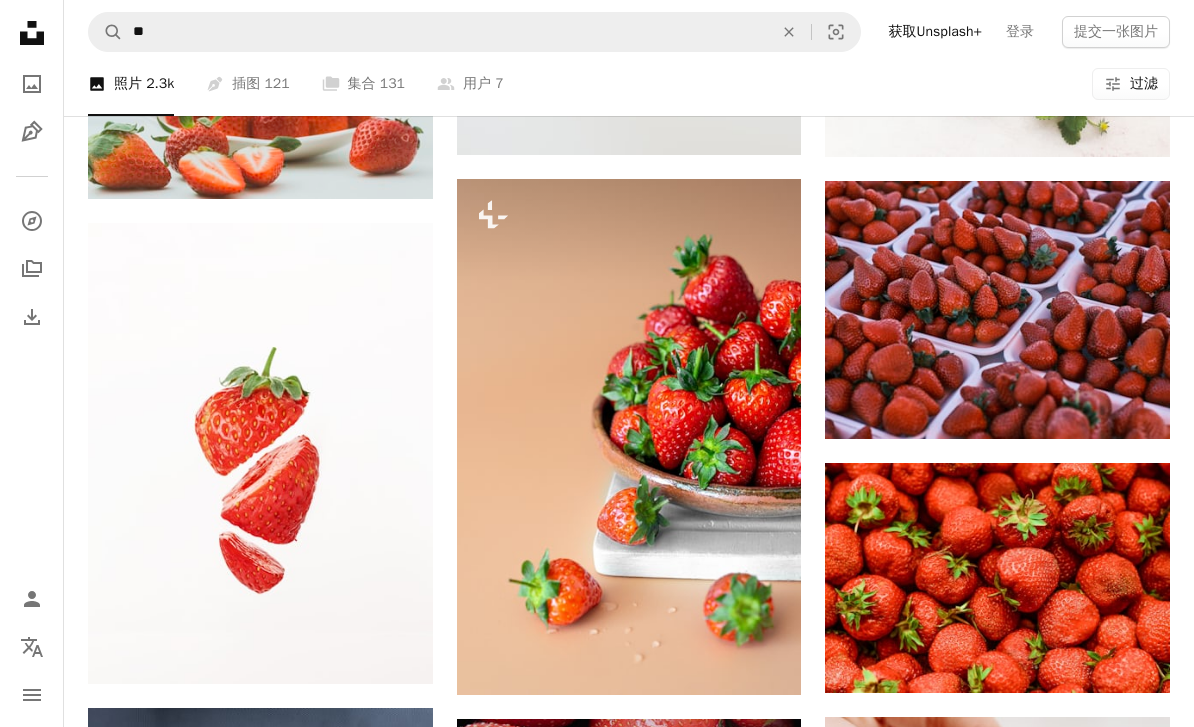 click 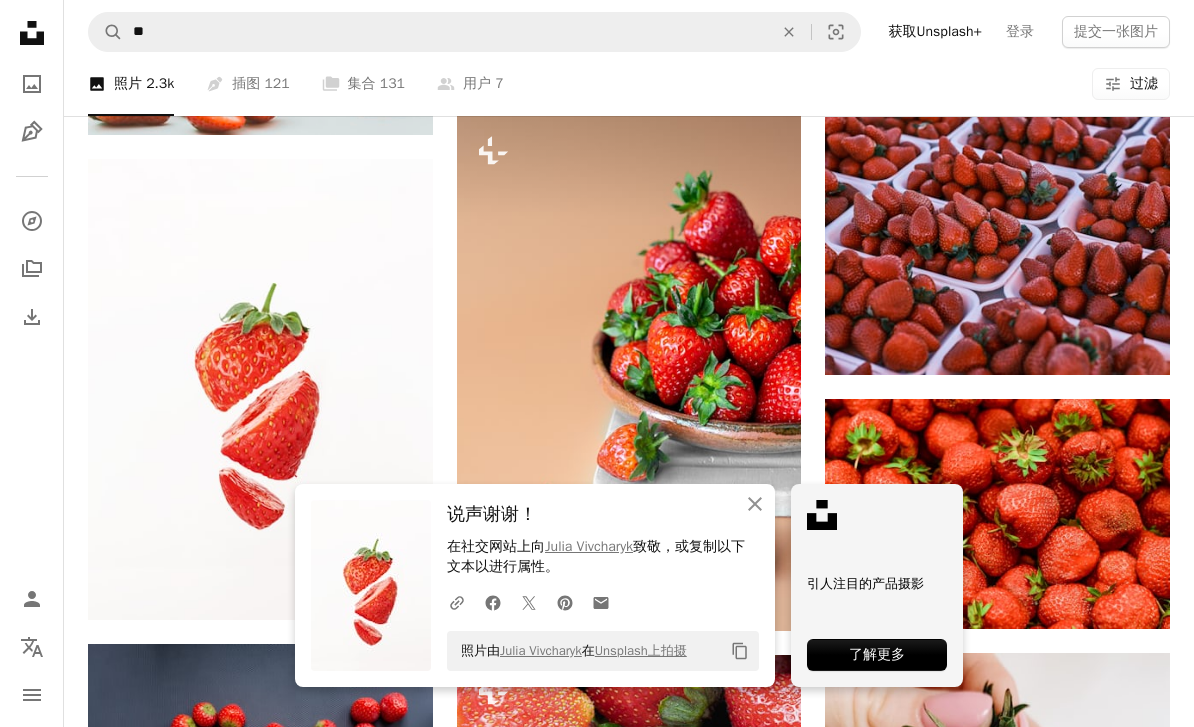 click 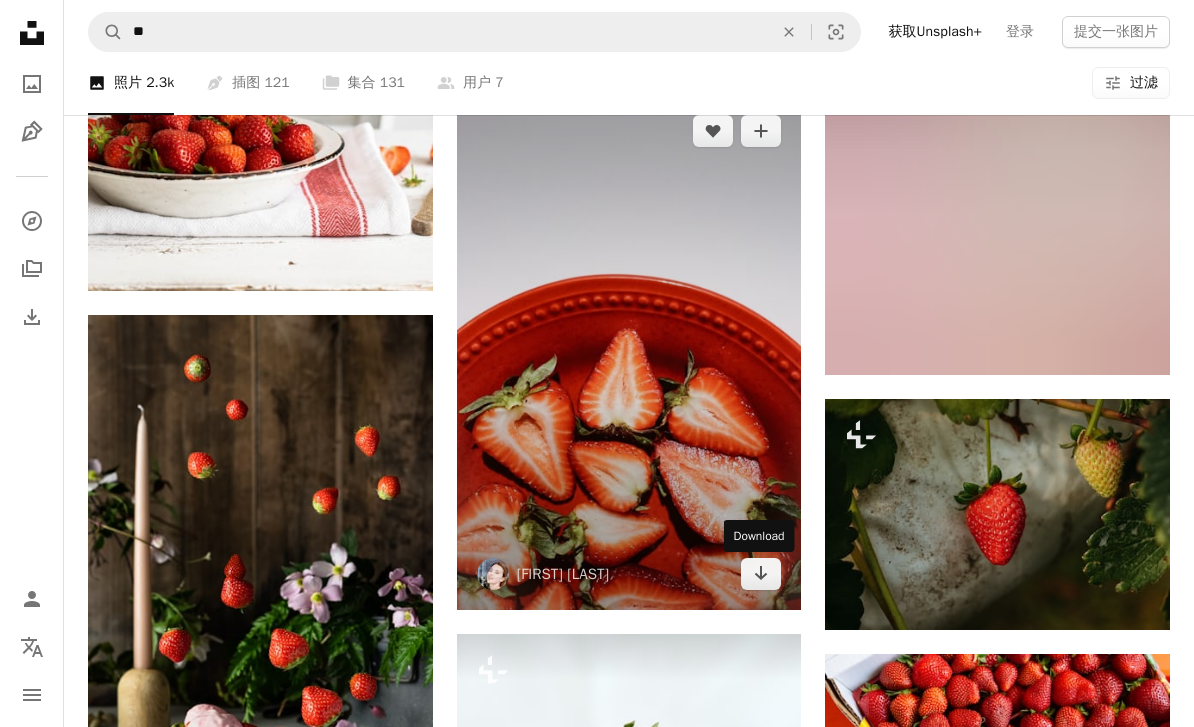 scroll, scrollTop: 9043, scrollLeft: 0, axis: vertical 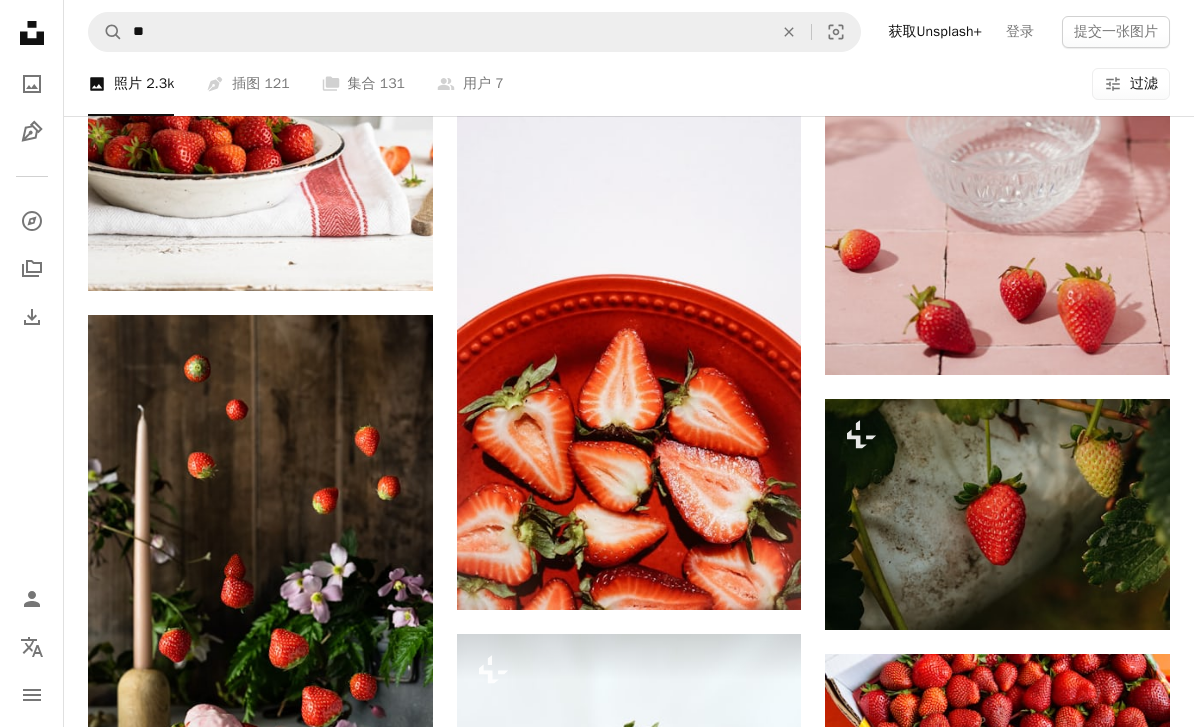 click on "Arrow pointing down" at bounding box center (761, 574) 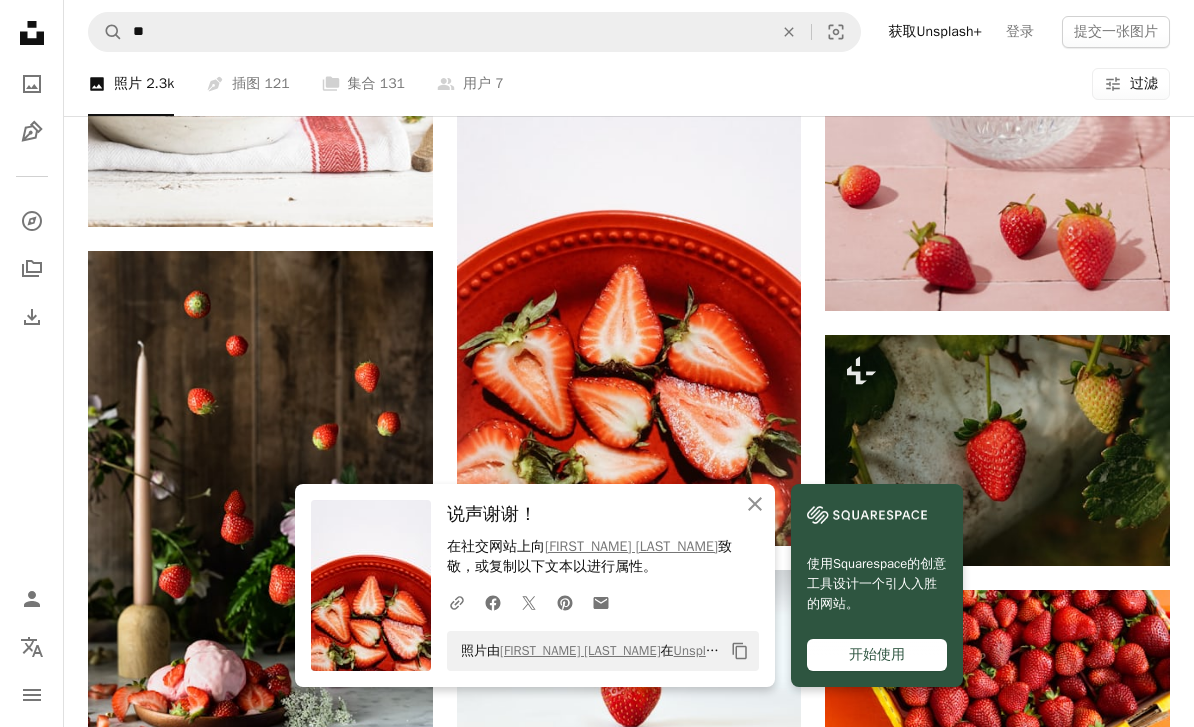 click 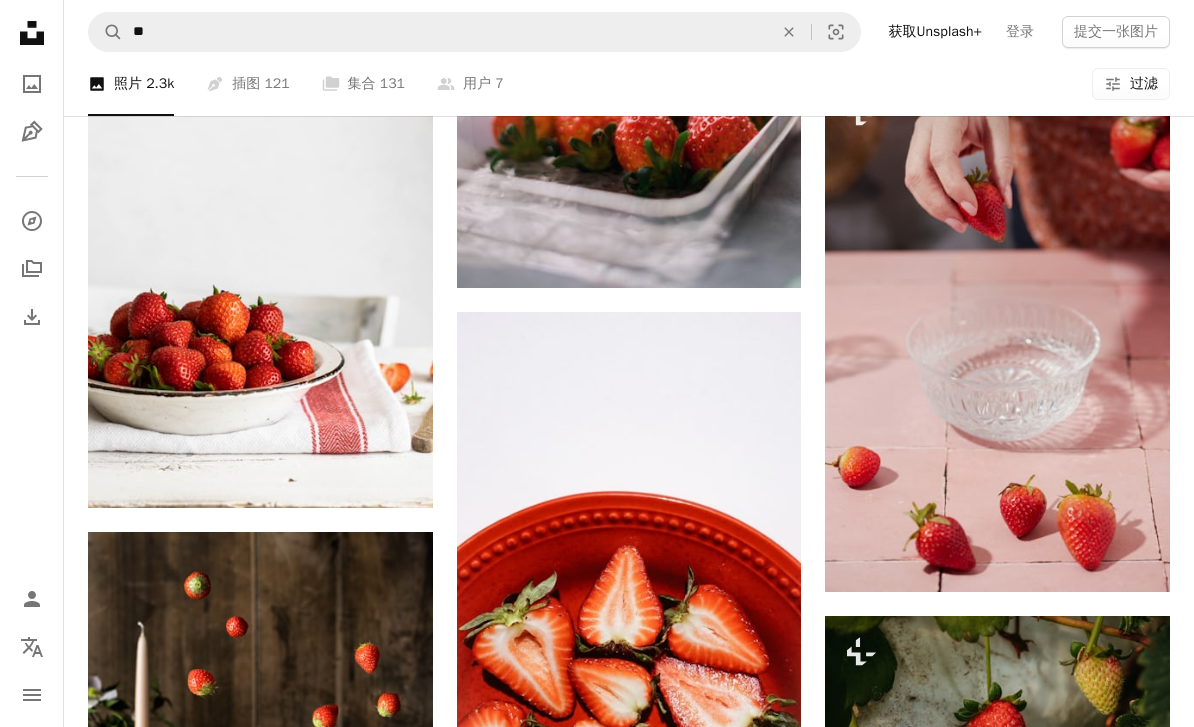 scroll, scrollTop: 8757, scrollLeft: 0, axis: vertical 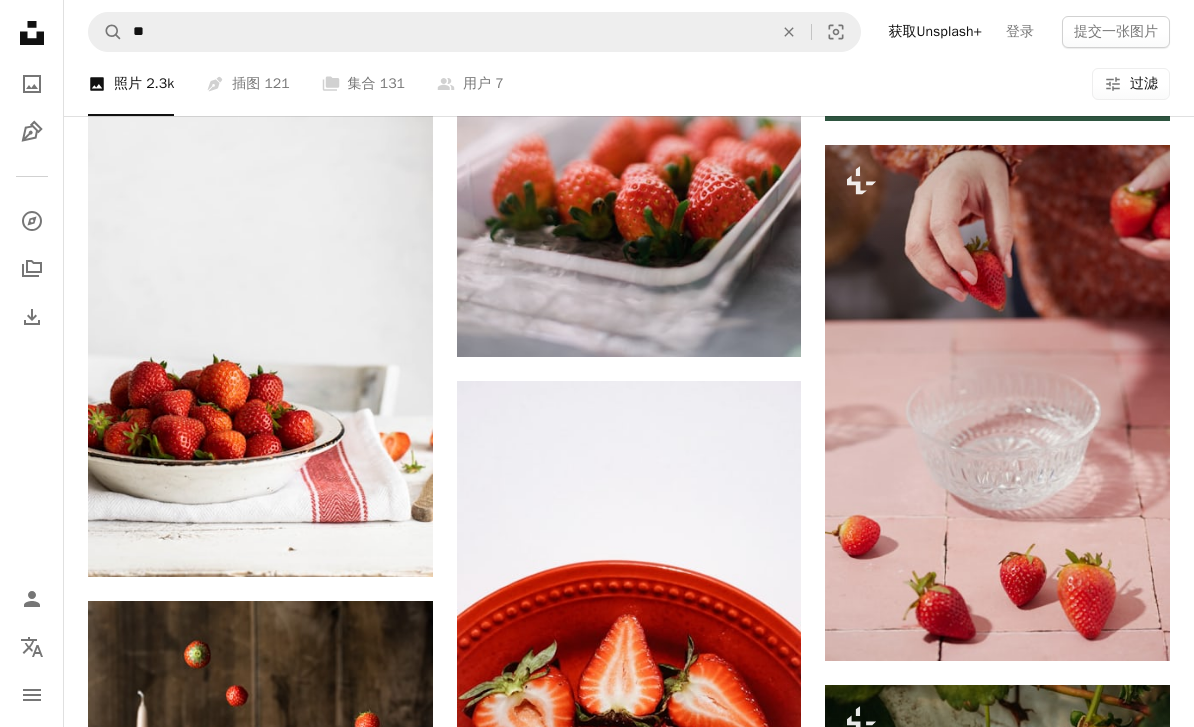 click on "A magnifying glass ** An X shape Visual search 获取Unsplash+ 登录 提交一张图片" at bounding box center [629, 32] 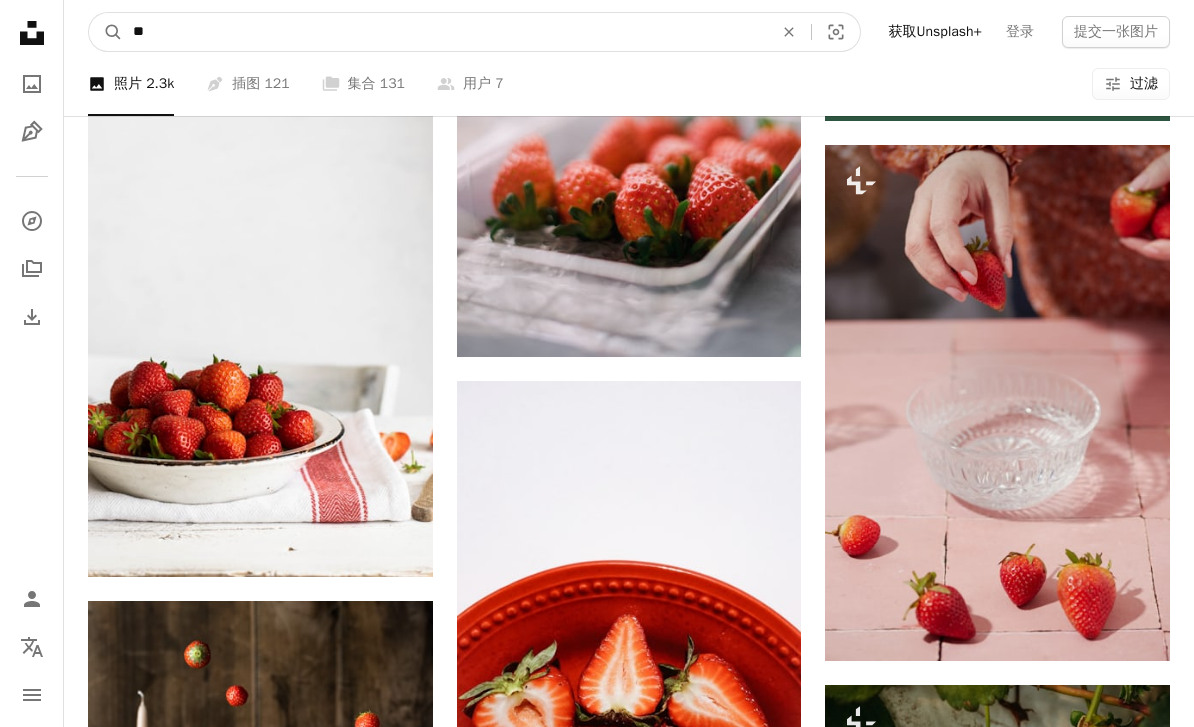 click on "**" at bounding box center (445, 32) 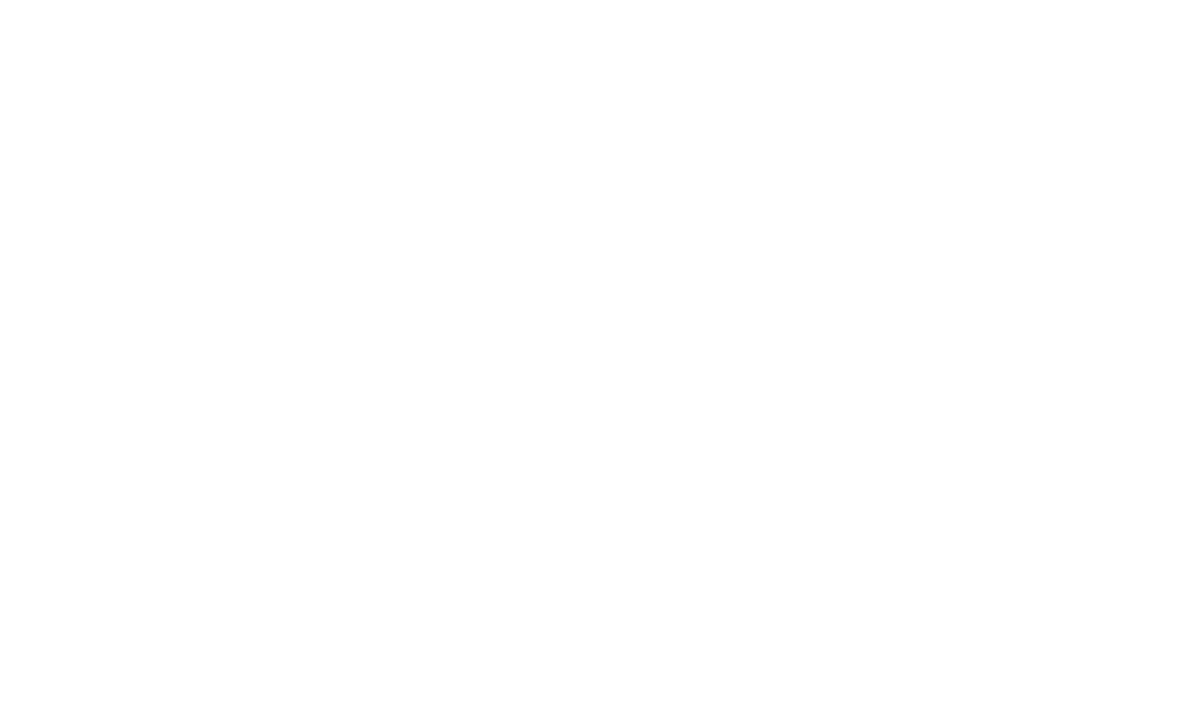 scroll, scrollTop: 0, scrollLeft: 0, axis: both 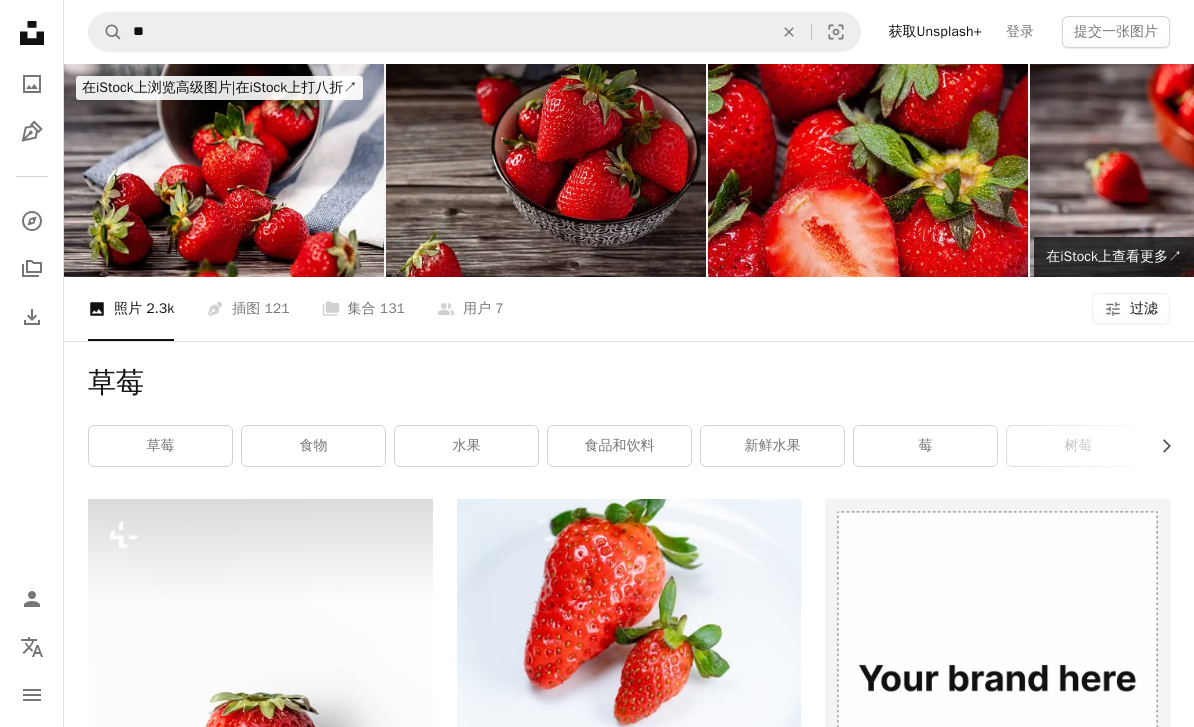 click on "Pen Tool 插图   [NUMBER]" at bounding box center [247, 309] 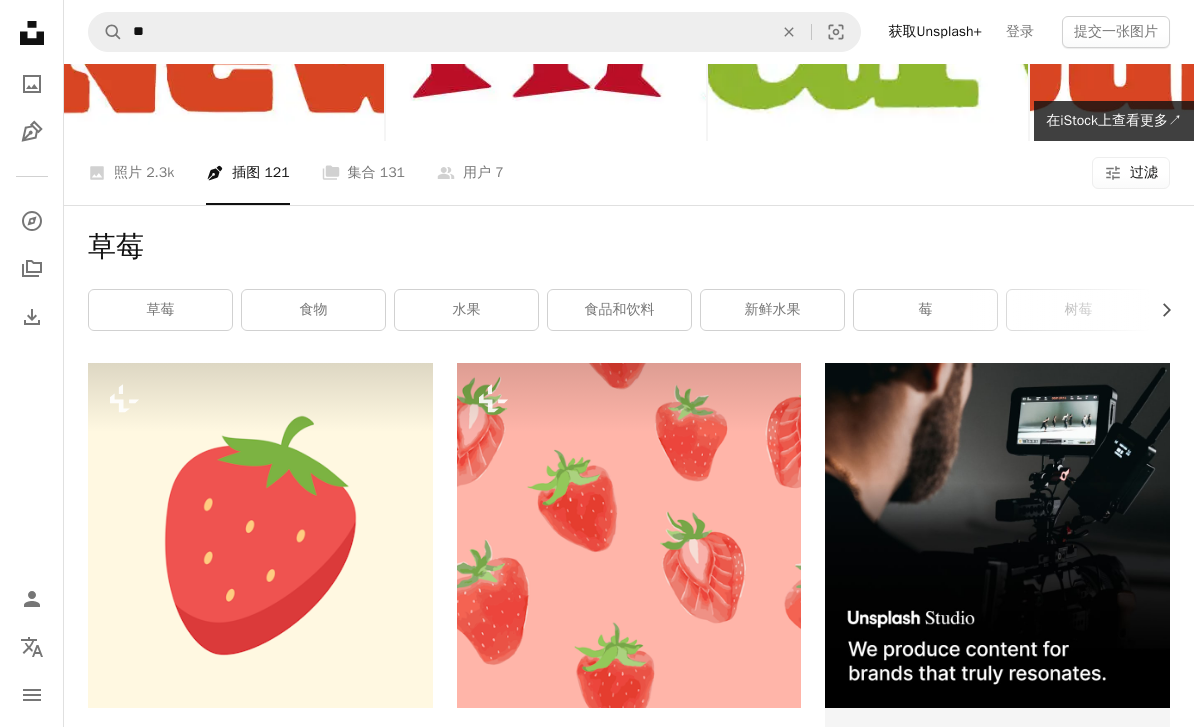 scroll, scrollTop: 0, scrollLeft: 0, axis: both 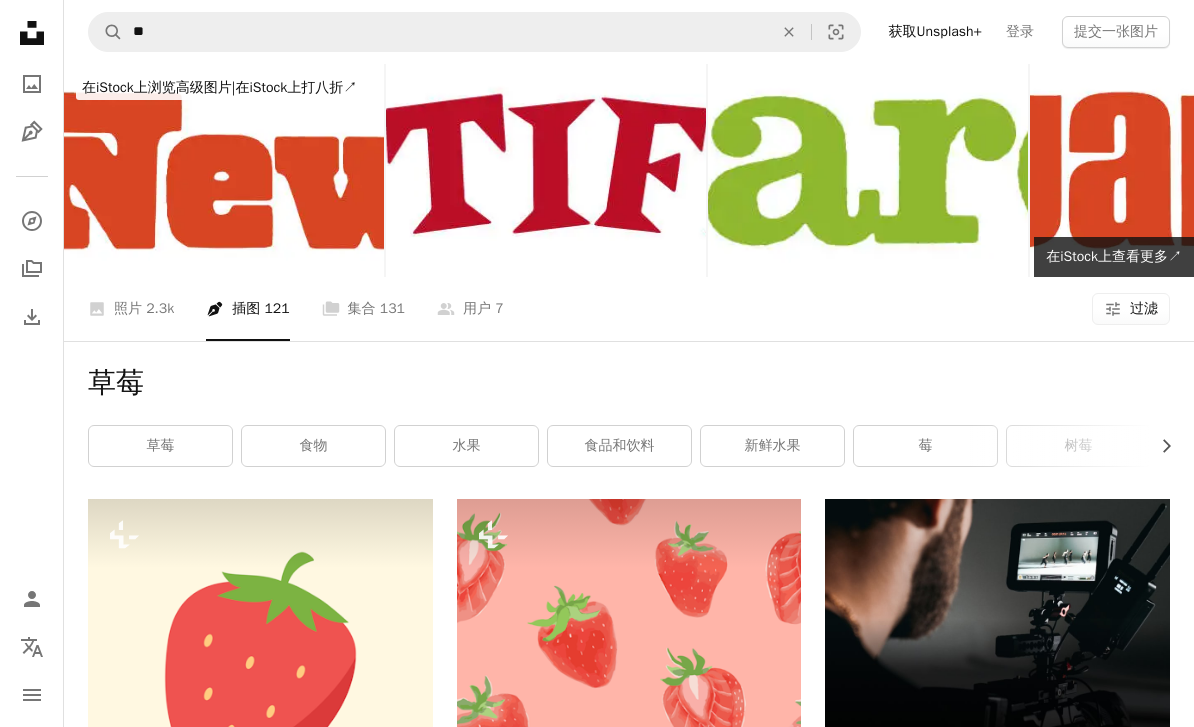 click on "食品和饮料" at bounding box center [619, 446] 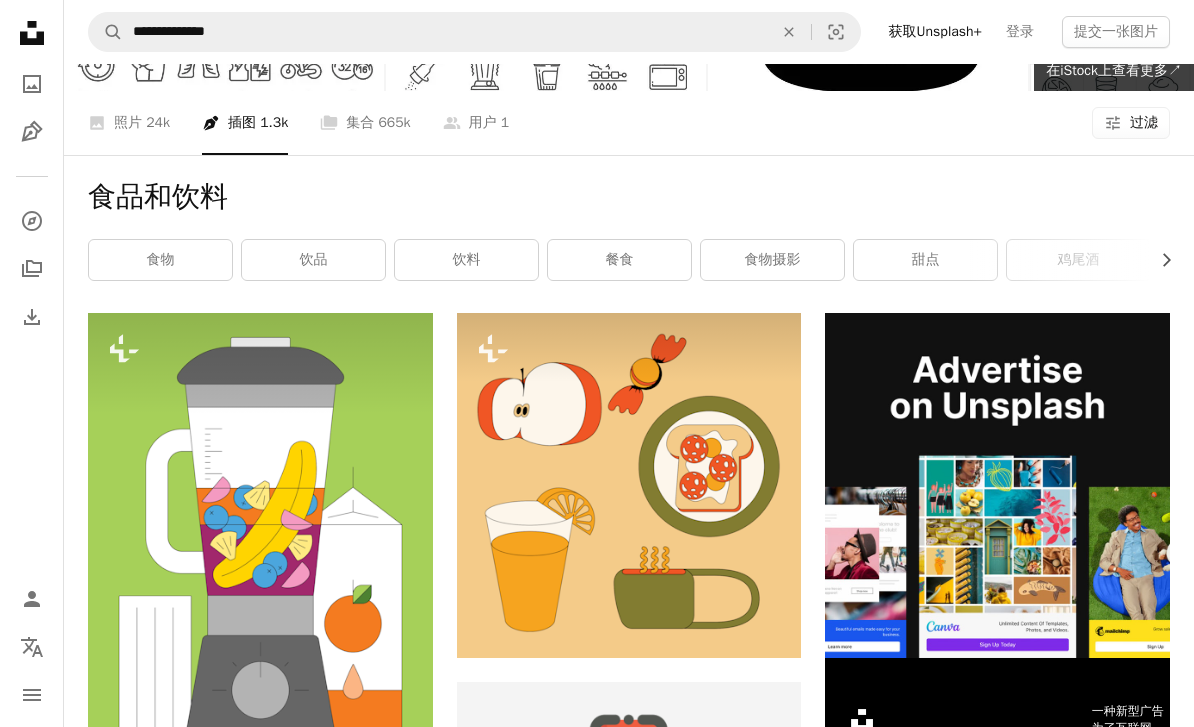 scroll, scrollTop: 190, scrollLeft: 0, axis: vertical 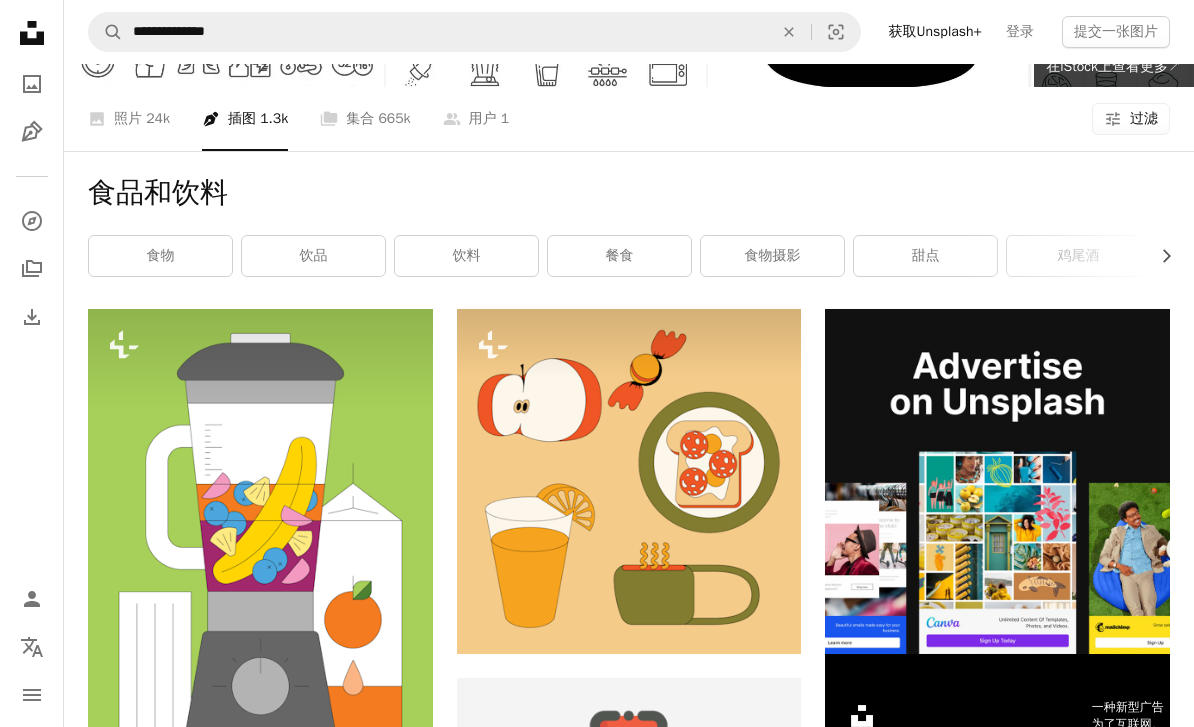 click on "A photo 照片   24k" at bounding box center [129, 119] 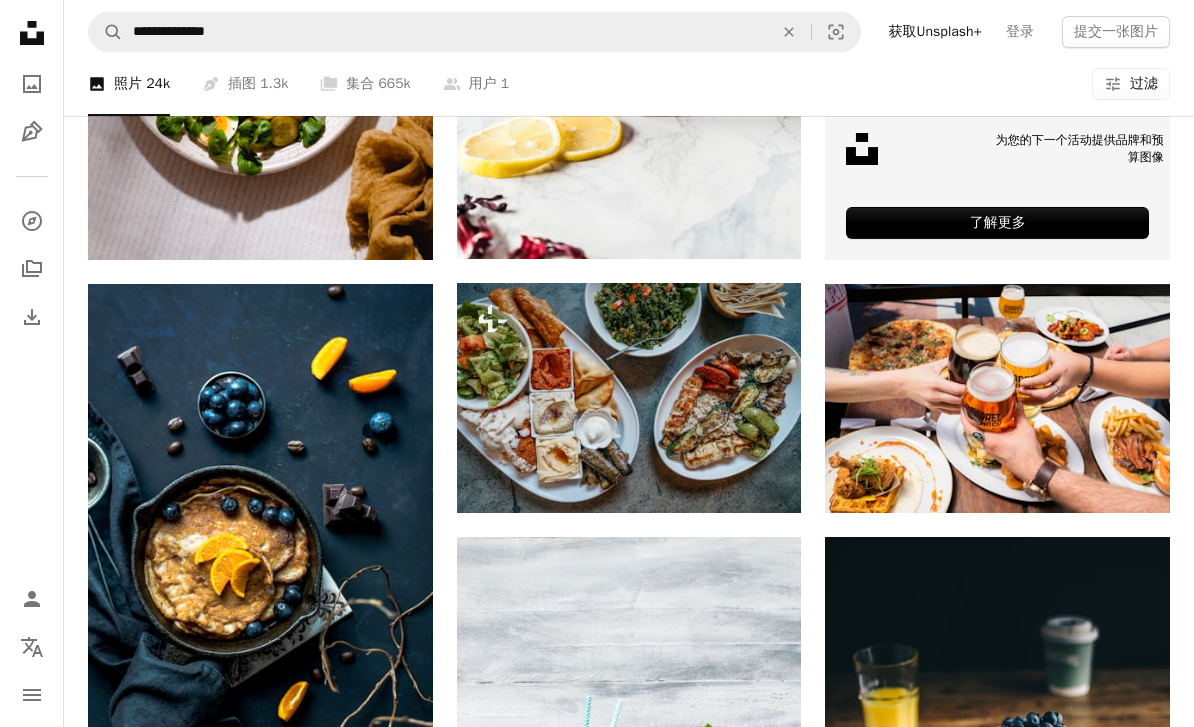 scroll, scrollTop: 647, scrollLeft: 0, axis: vertical 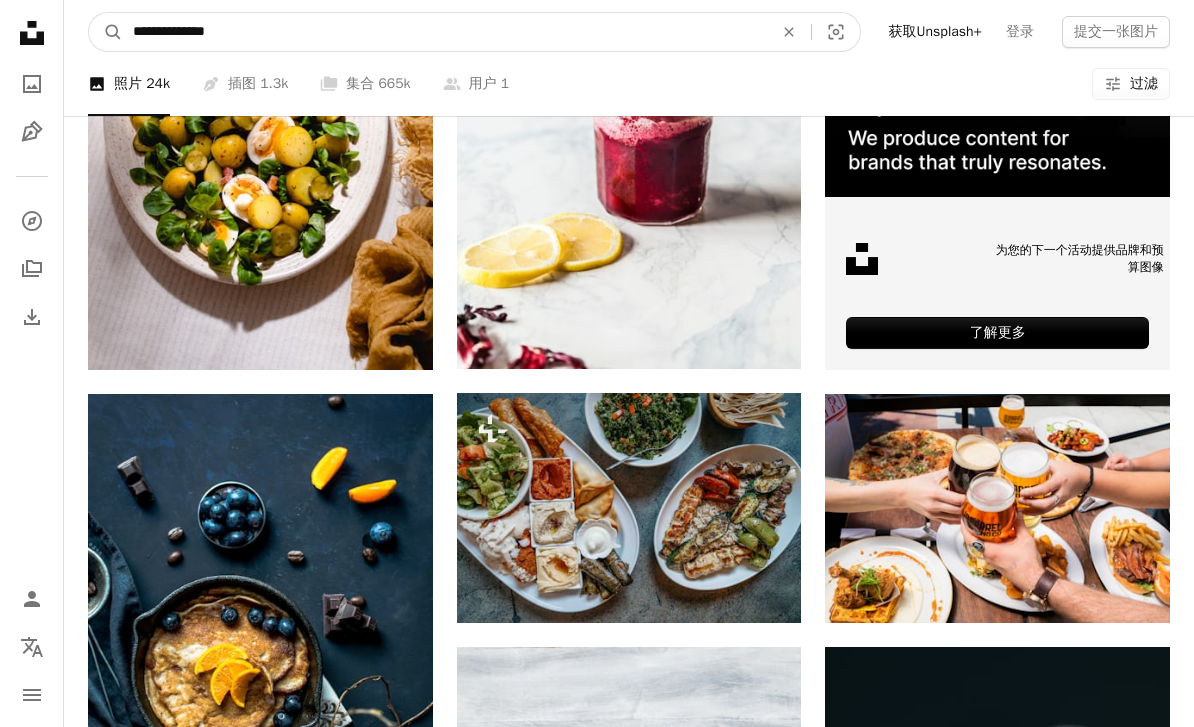 click on "**********" at bounding box center (445, 32) 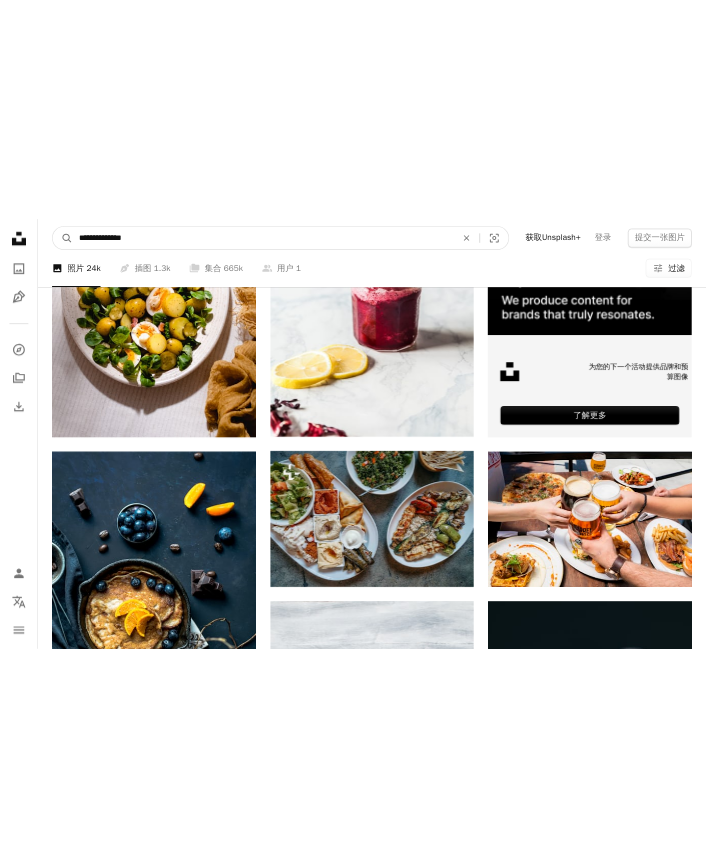 scroll, scrollTop: 578, scrollLeft: 0, axis: vertical 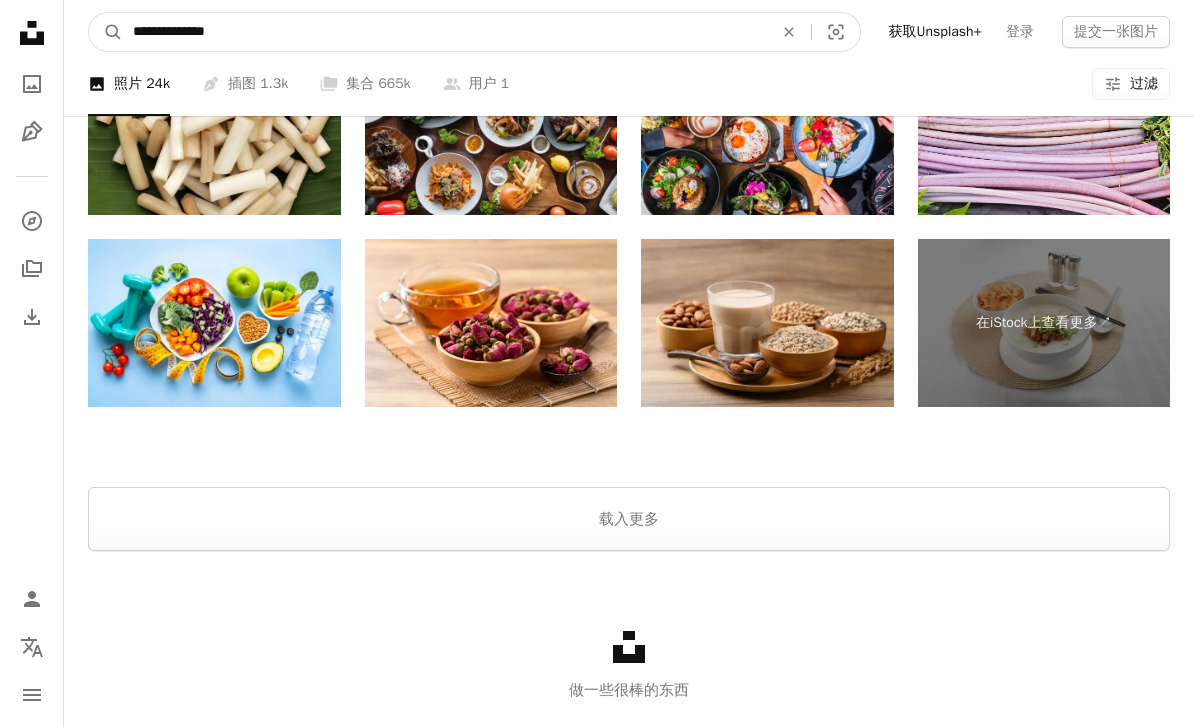 click on "**********" at bounding box center (445, 32) 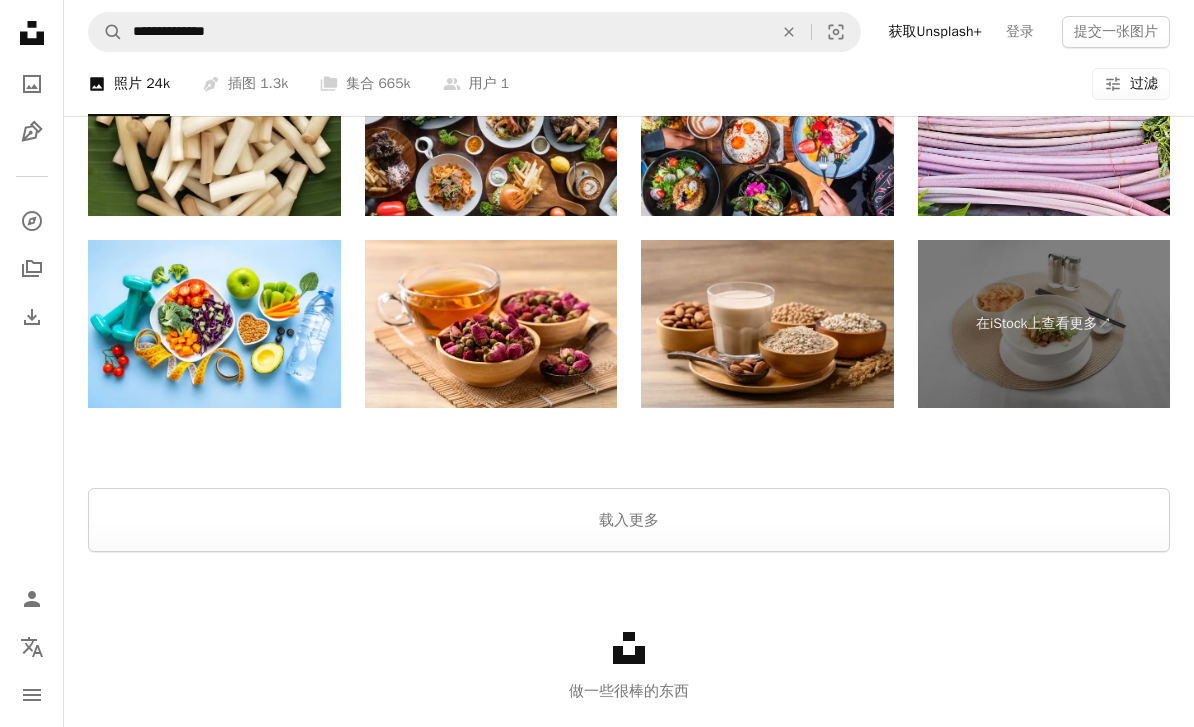 click on "An X shape" 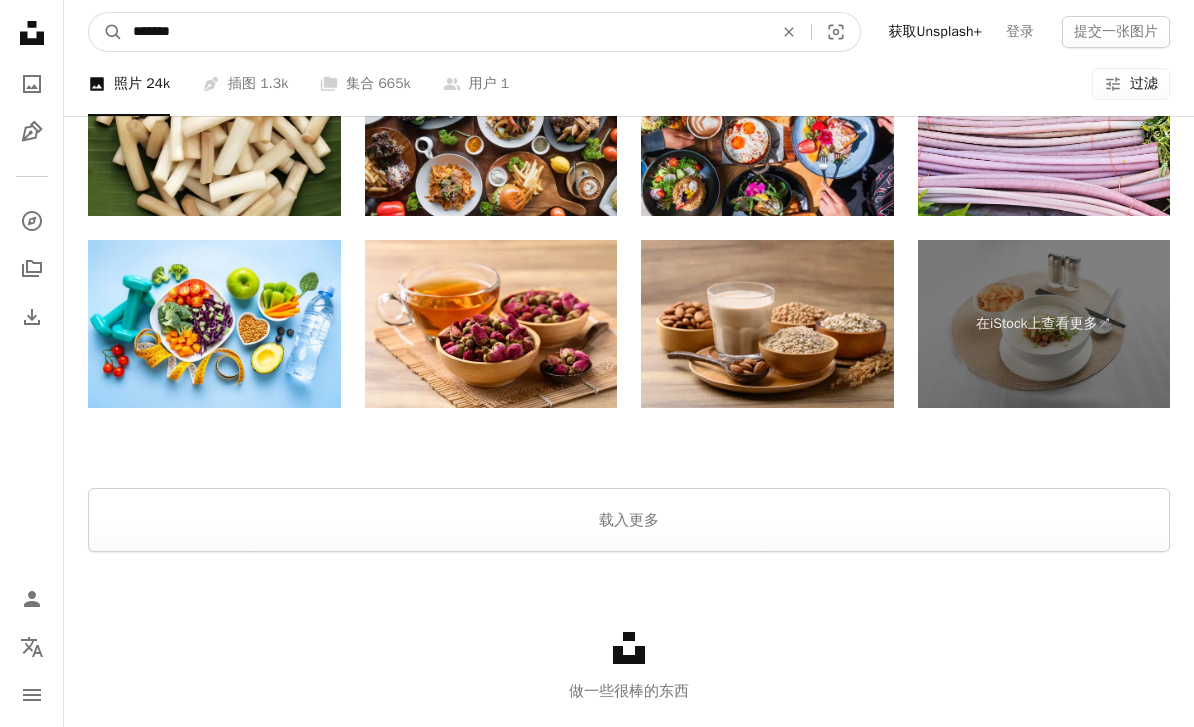 type on "****" 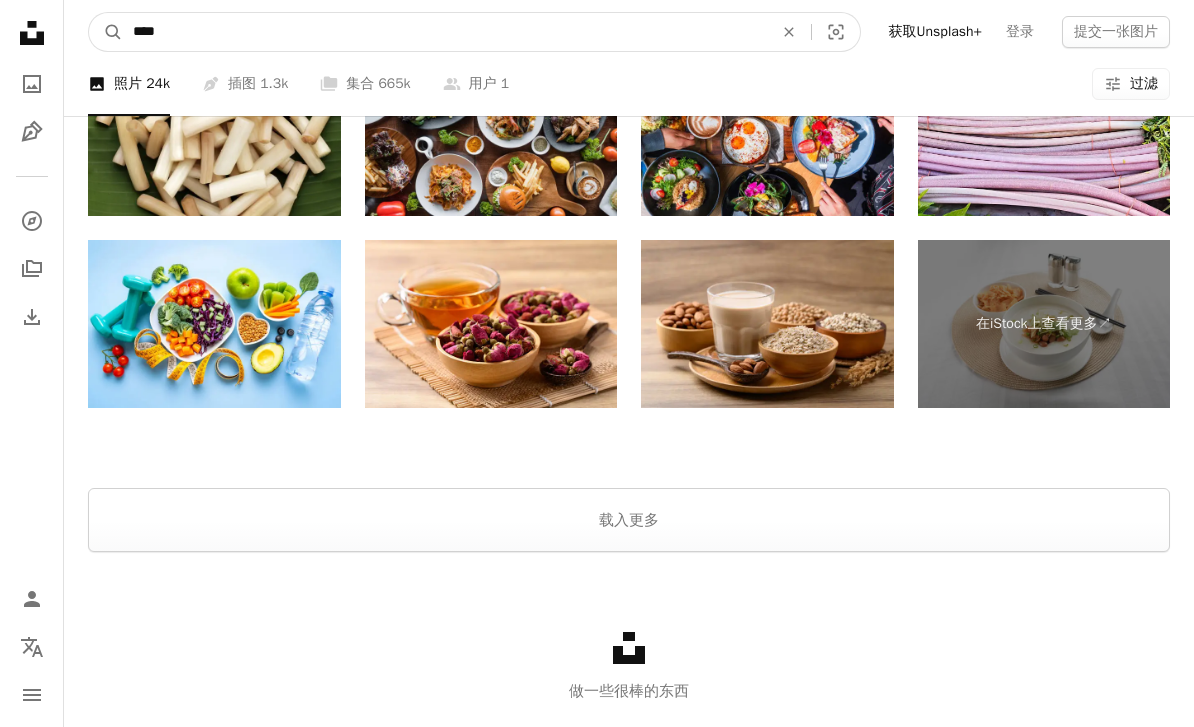 click on "A magnifying glass" at bounding box center (106, 32) 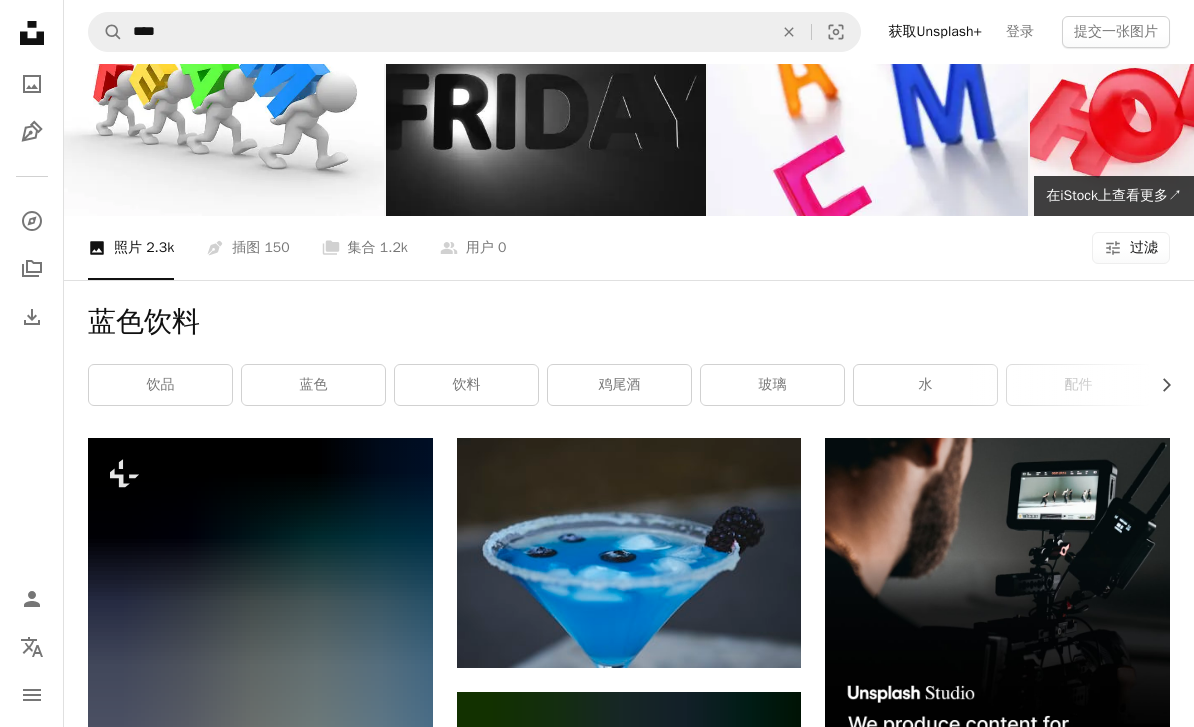scroll, scrollTop: 0, scrollLeft: 0, axis: both 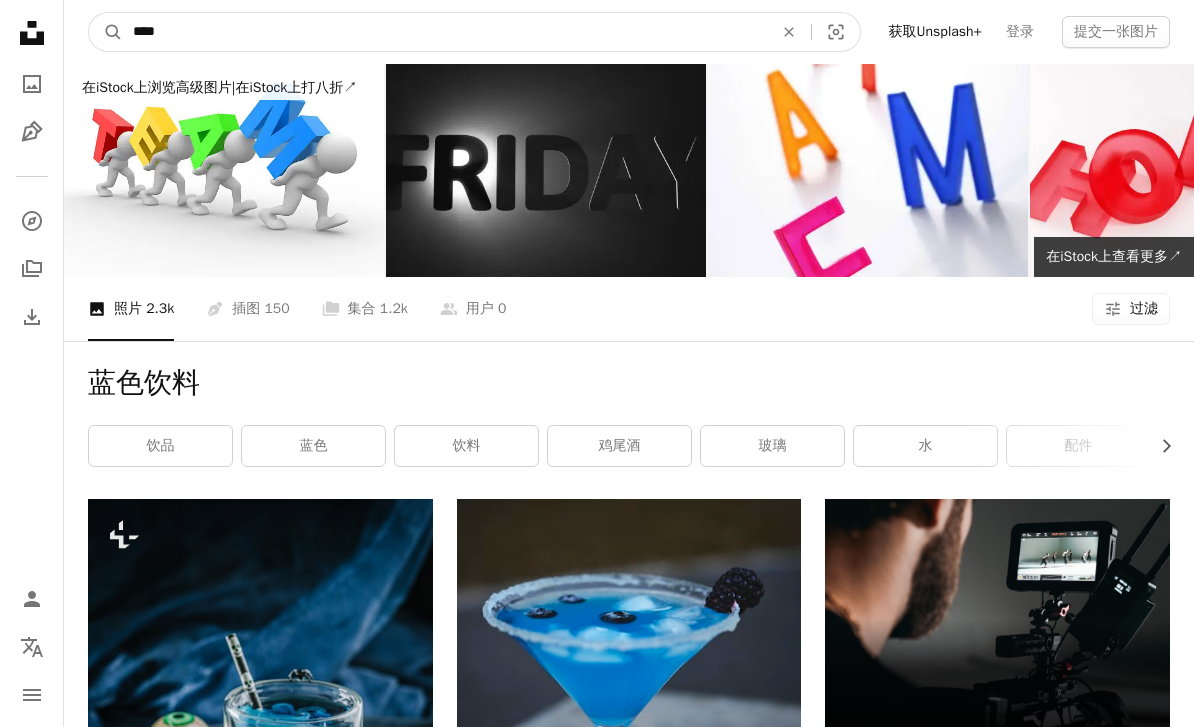 click on "****" at bounding box center (445, 32) 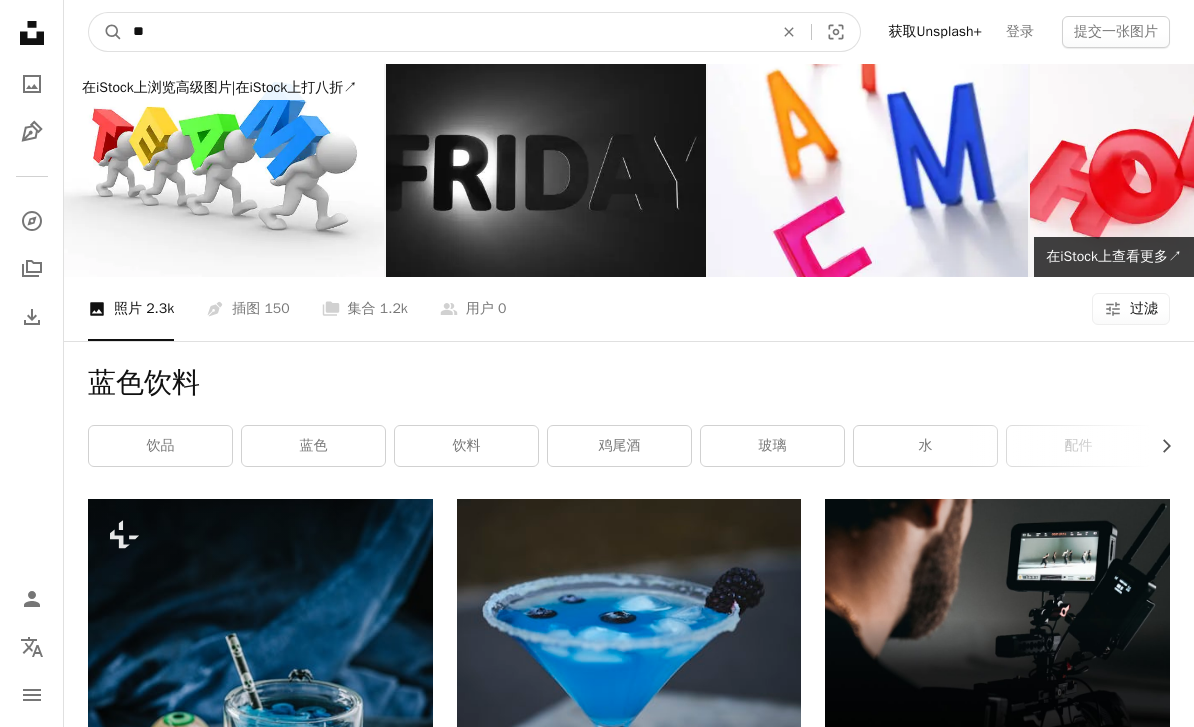 type on "*" 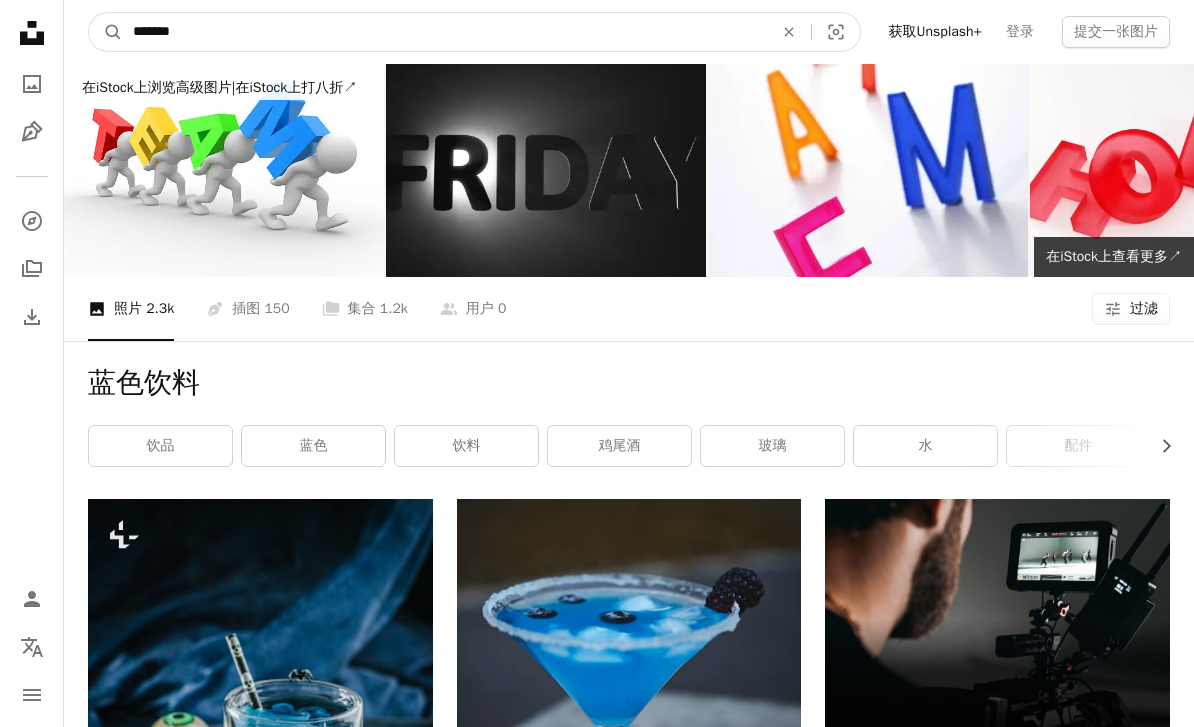 type on "****" 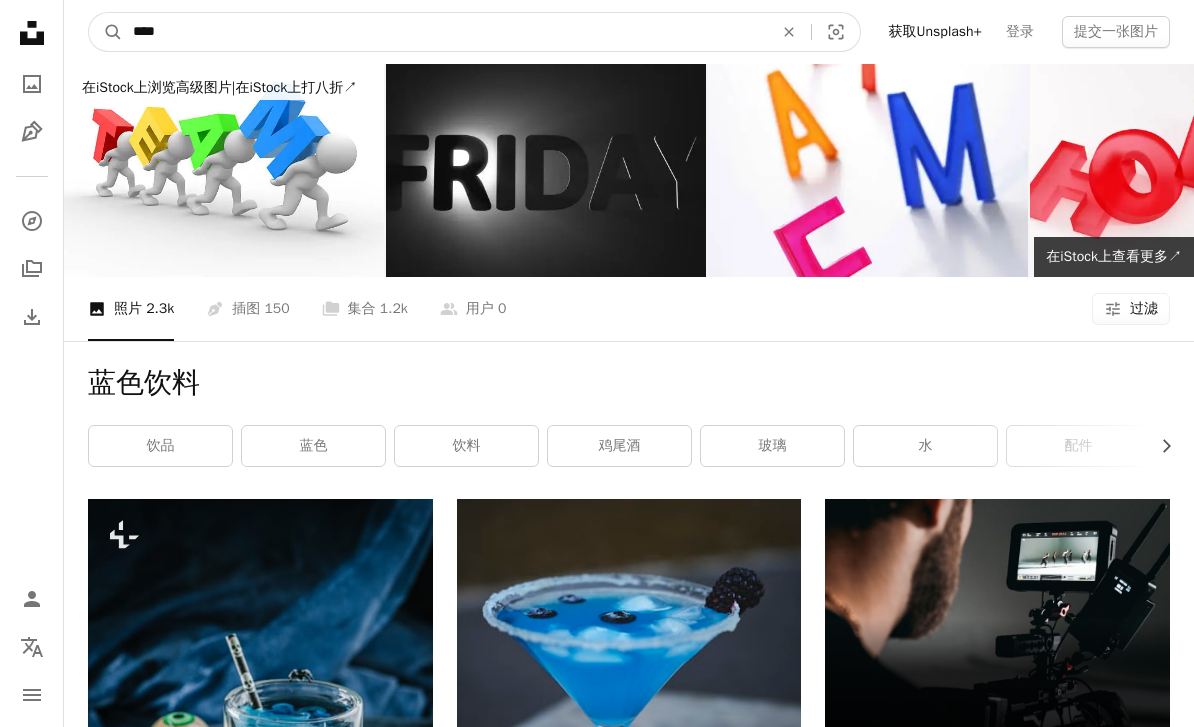 click on "A magnifying glass" at bounding box center [106, 32] 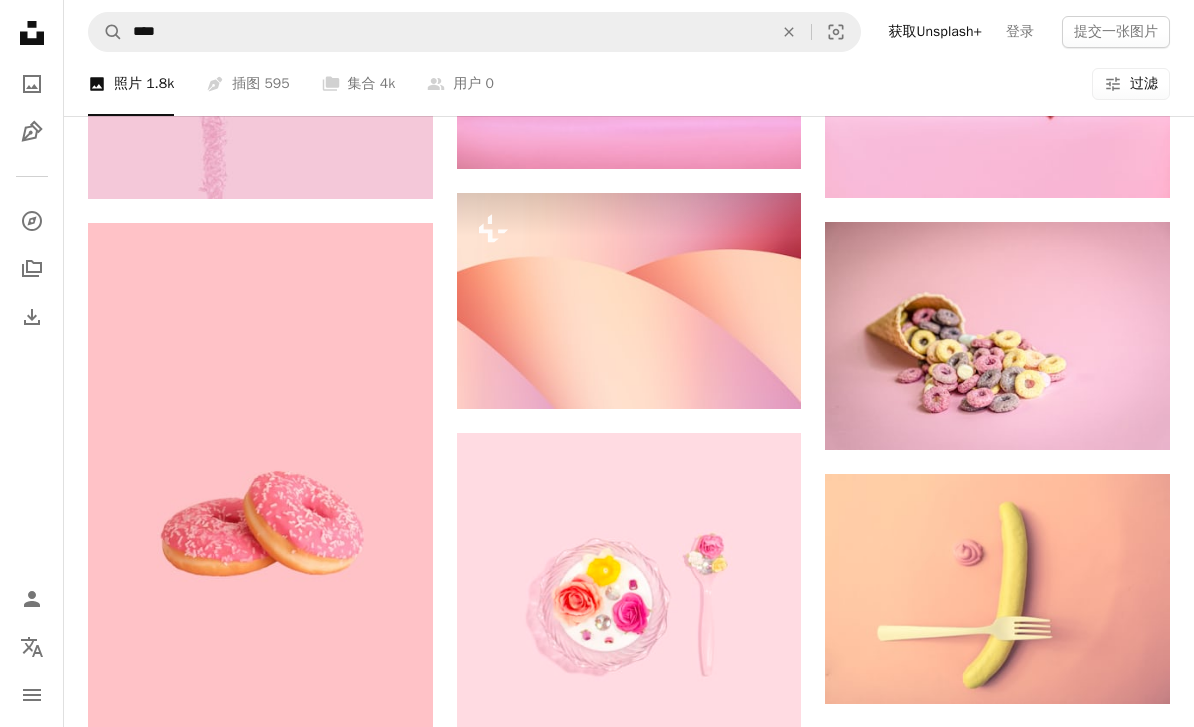 scroll, scrollTop: 2320, scrollLeft: 0, axis: vertical 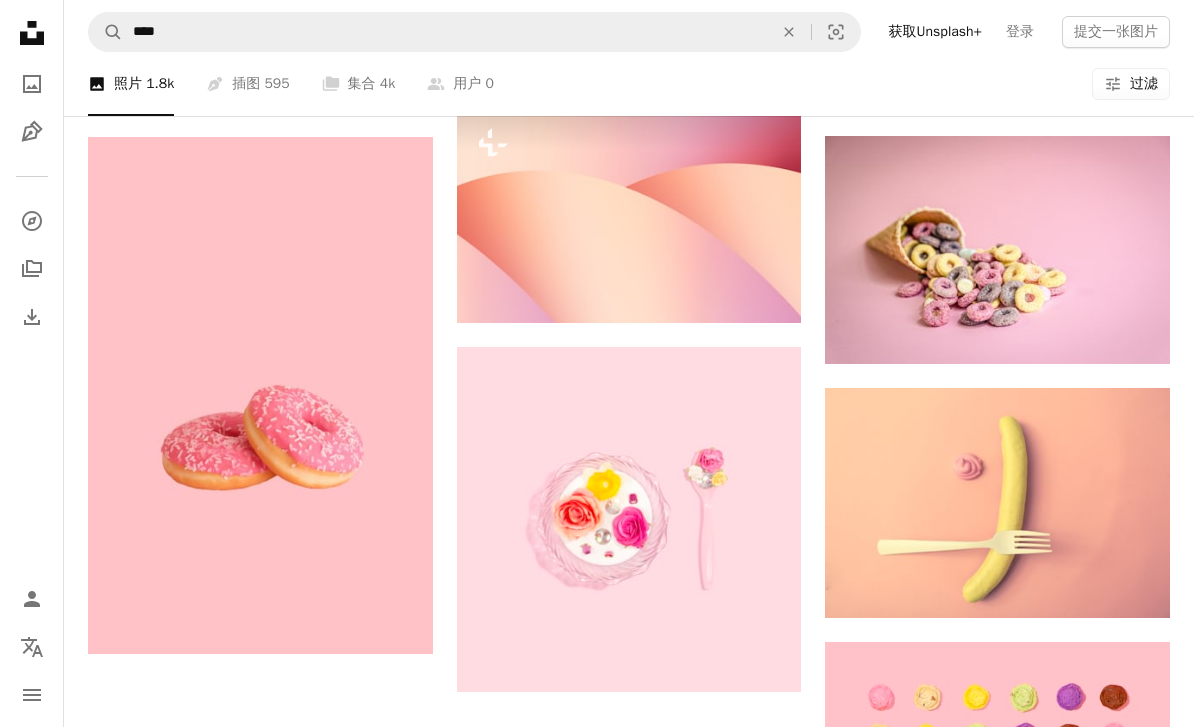 click 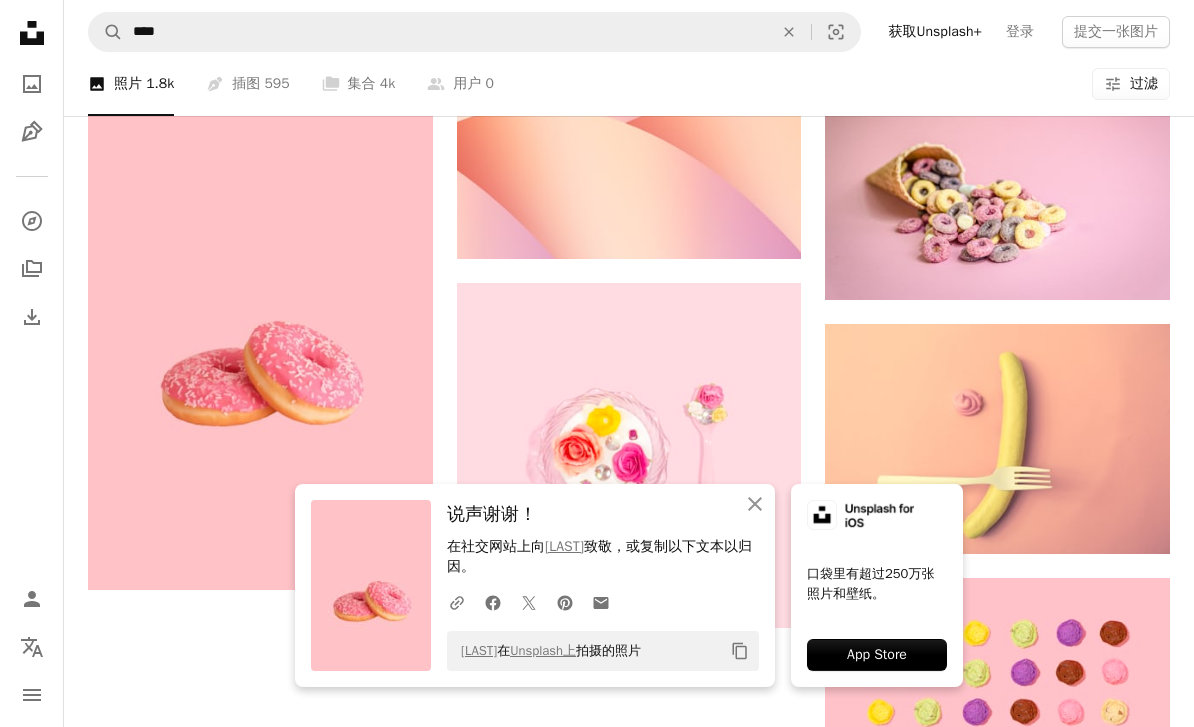 click on "An X shape" 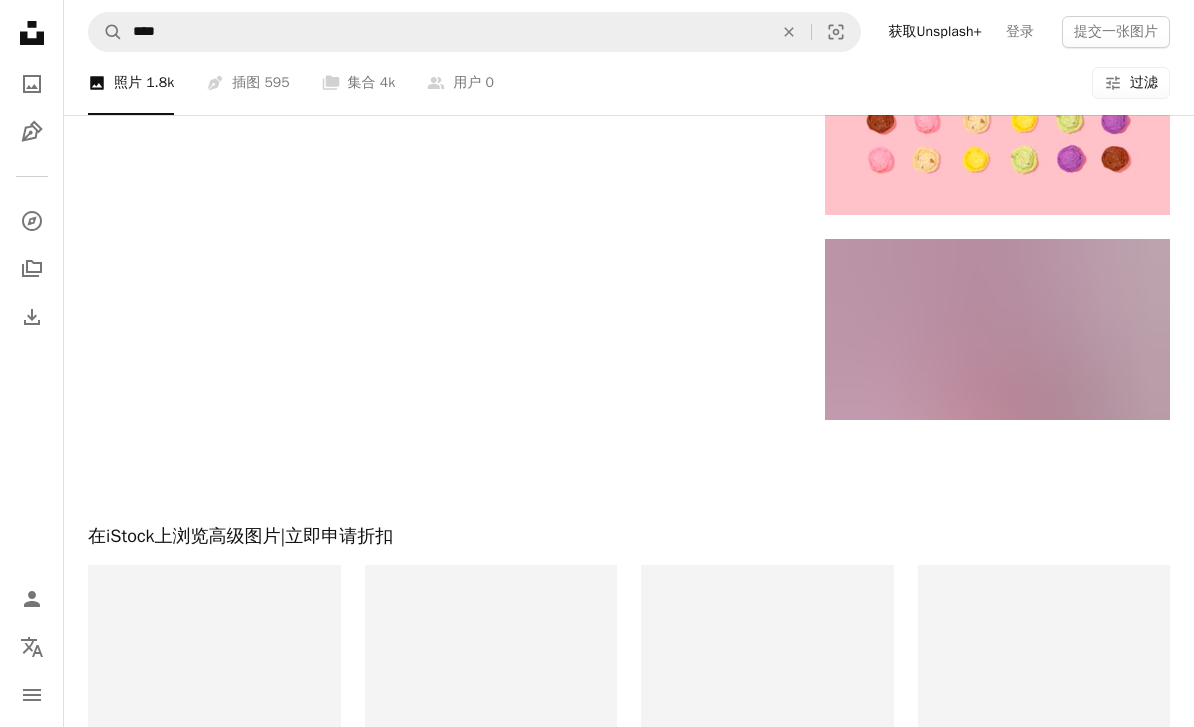 scroll, scrollTop: 3092, scrollLeft: 0, axis: vertical 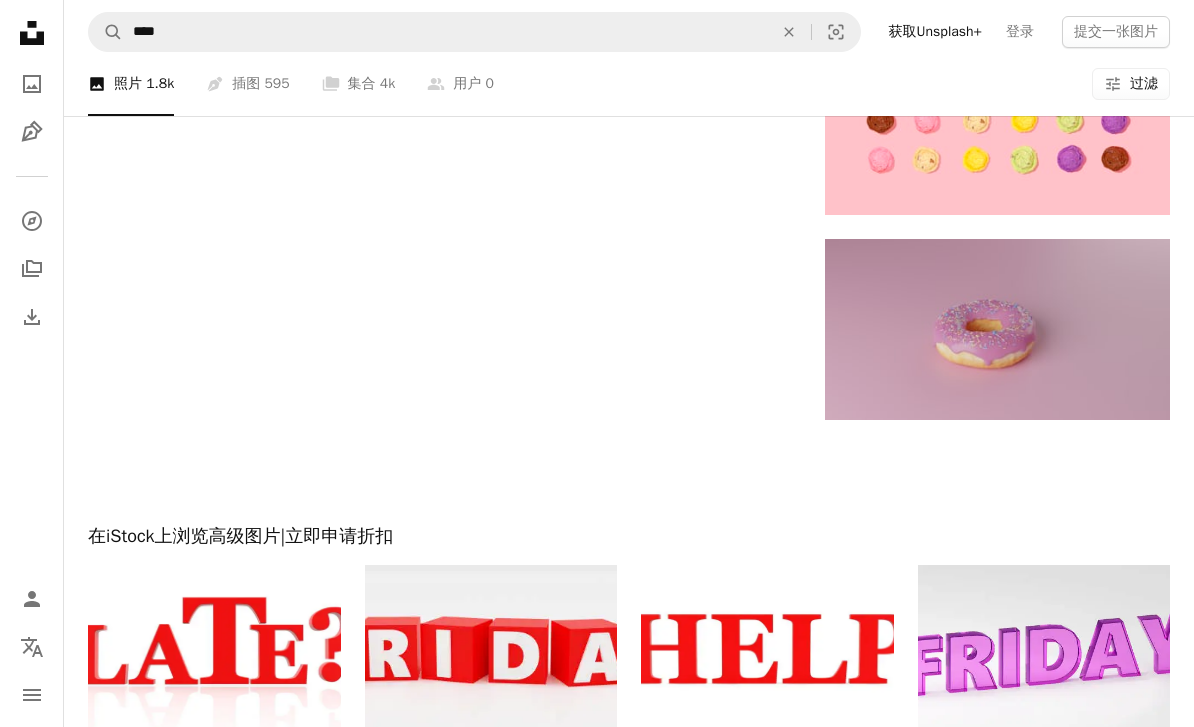 click 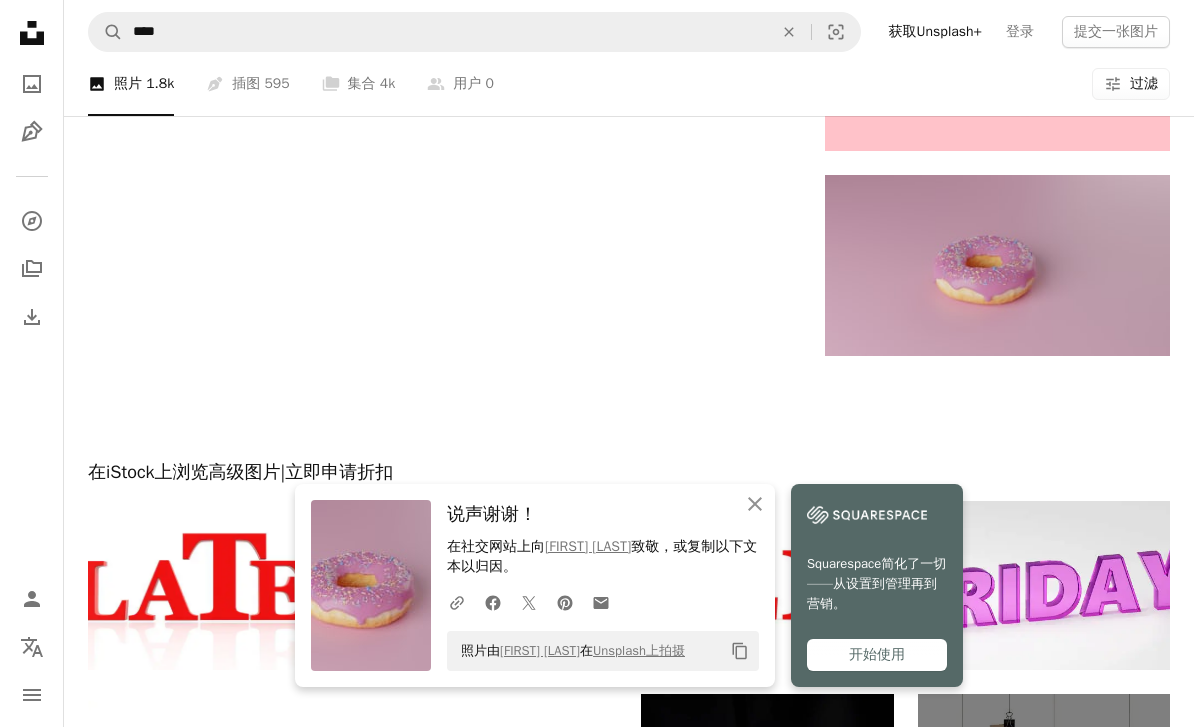 click 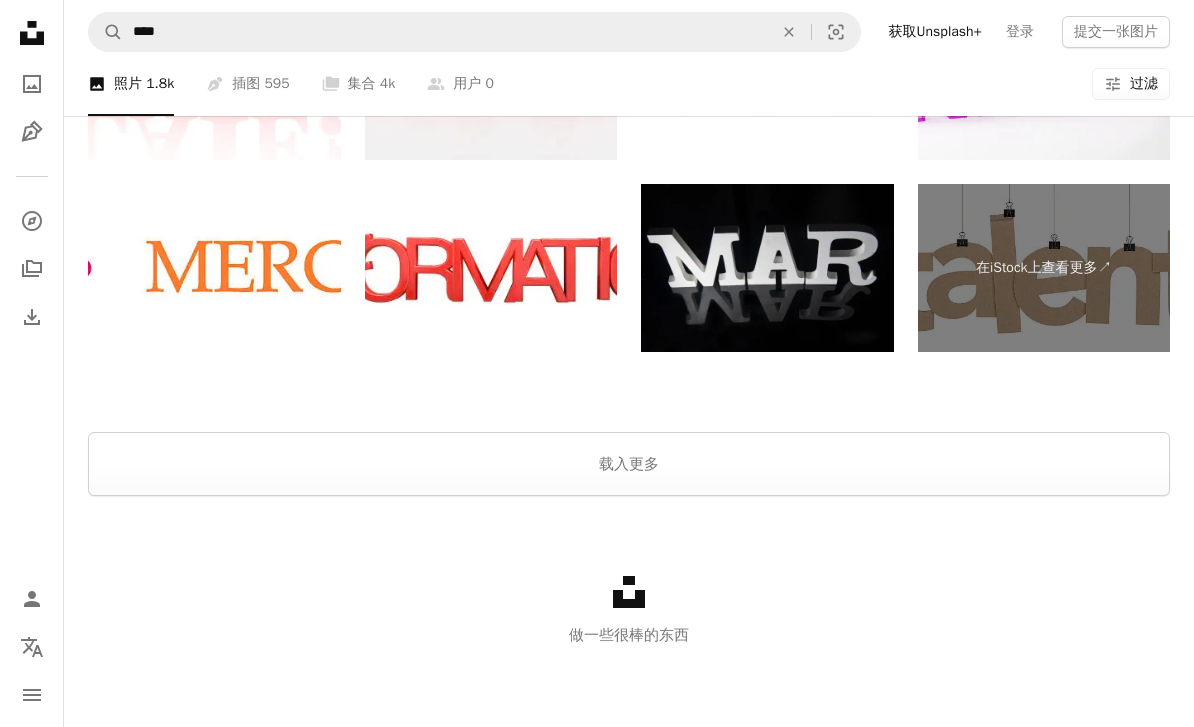 click on "载入更多" at bounding box center (629, 464) 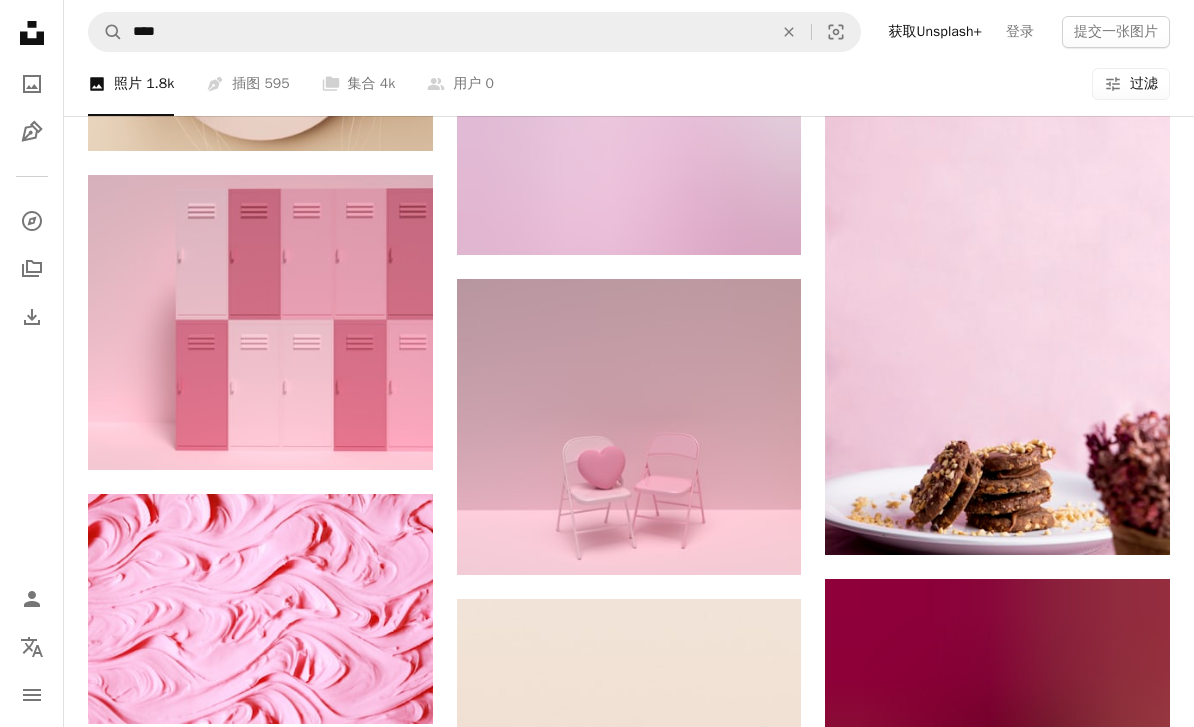 scroll, scrollTop: 5339, scrollLeft: 0, axis: vertical 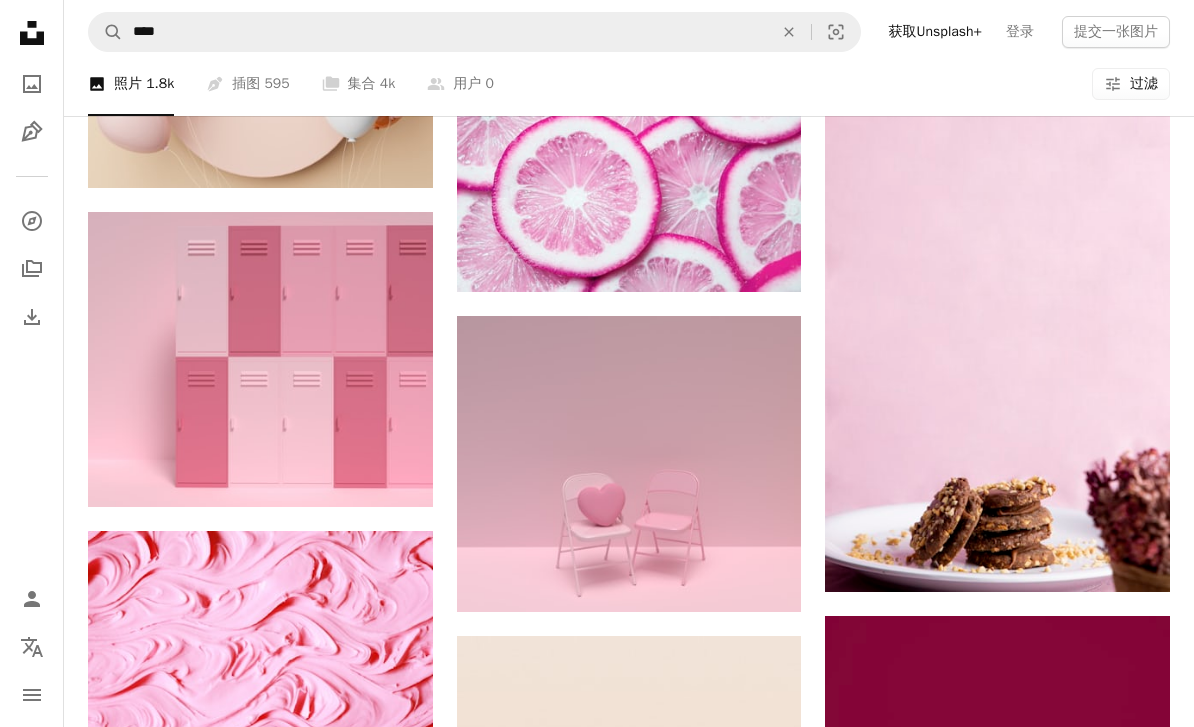 click on "Arrow pointing down" 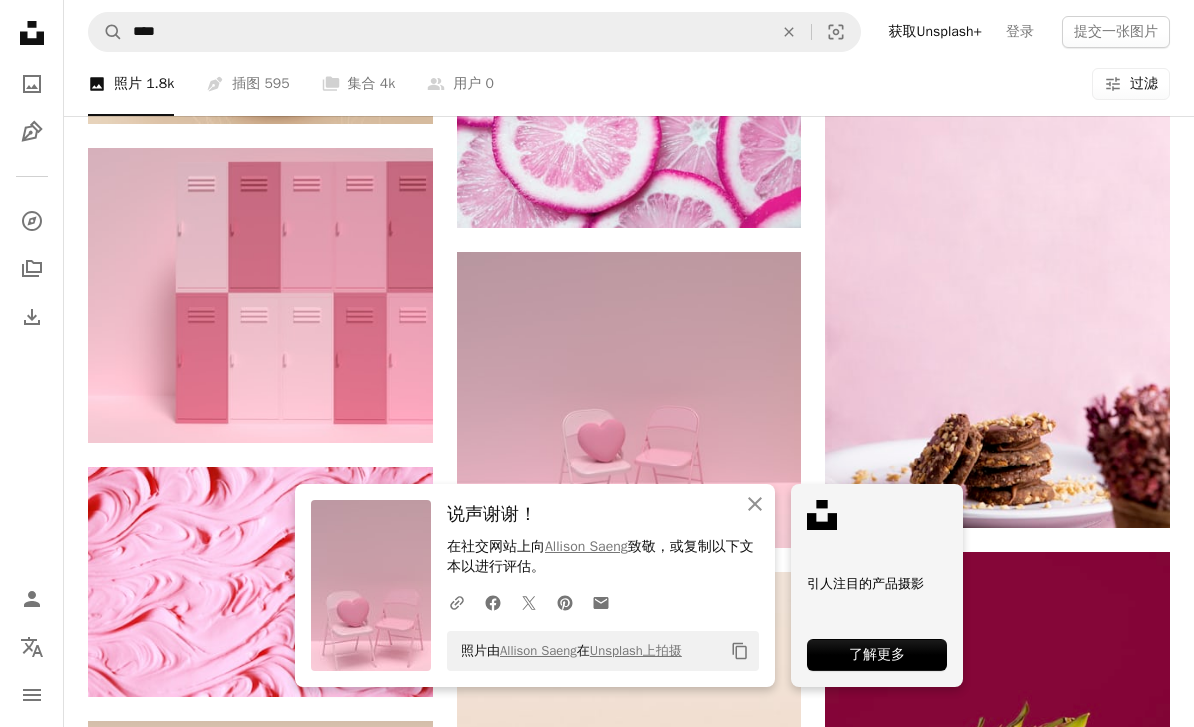 click on "An X shape" 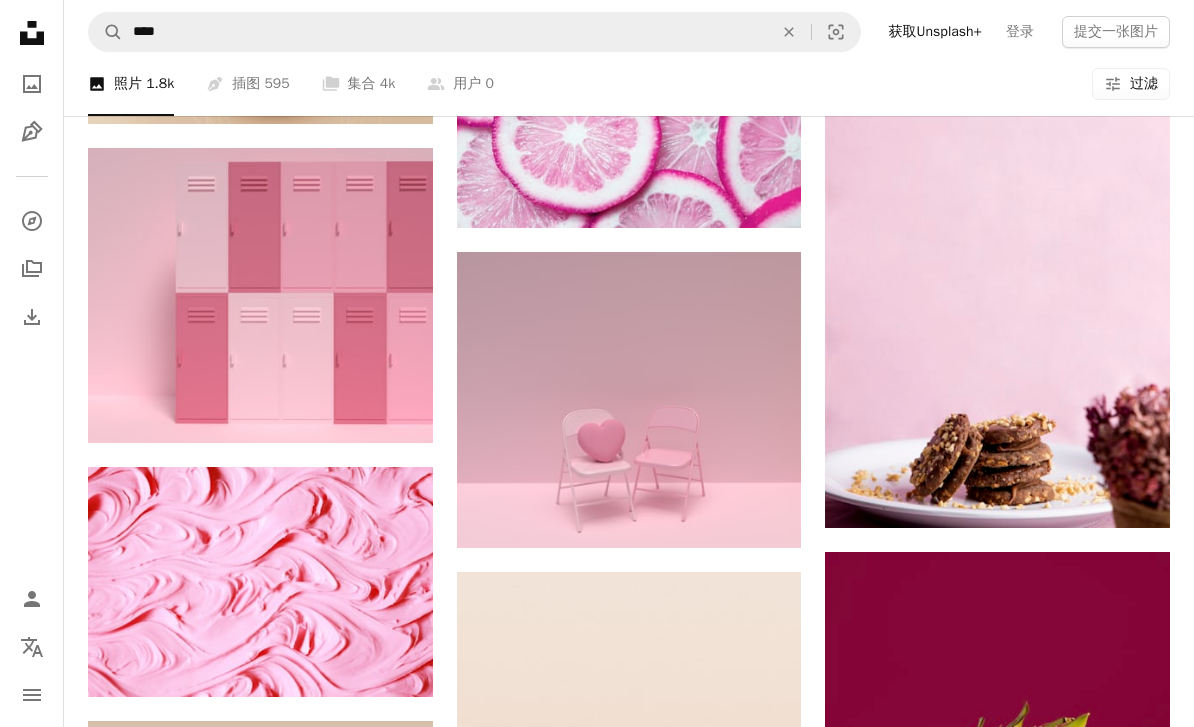 click on "Arrow pointing down" at bounding box center (393, 407) 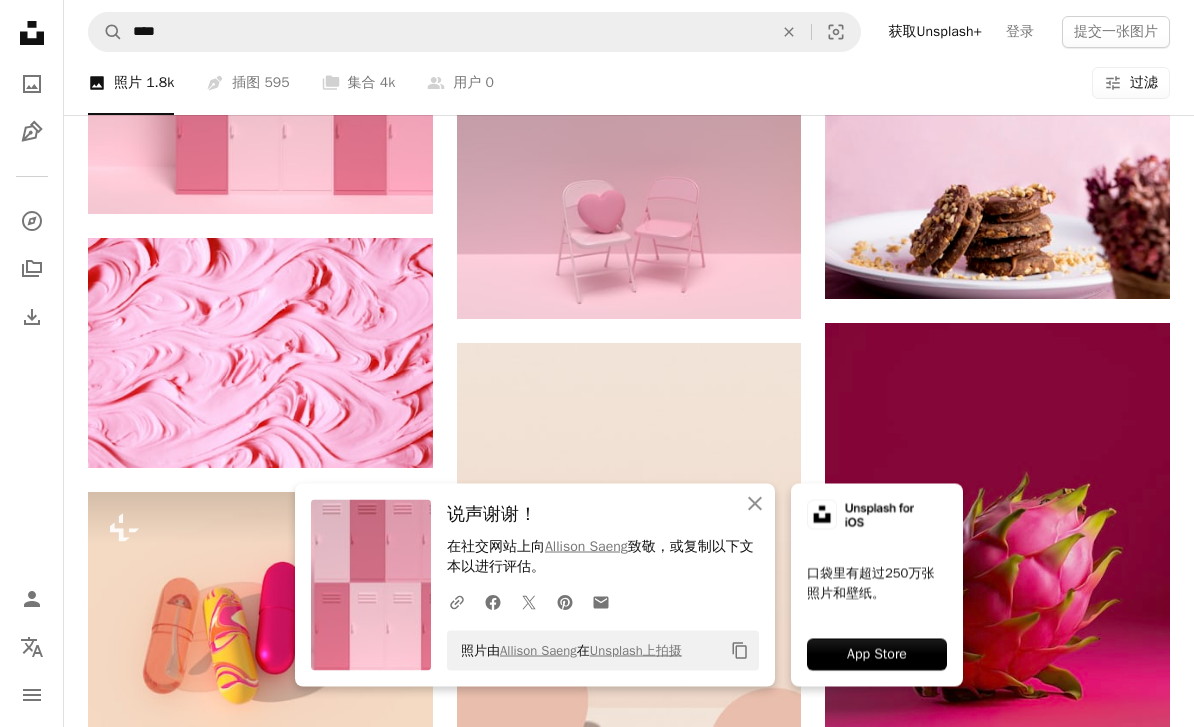 scroll, scrollTop: 5629, scrollLeft: 0, axis: vertical 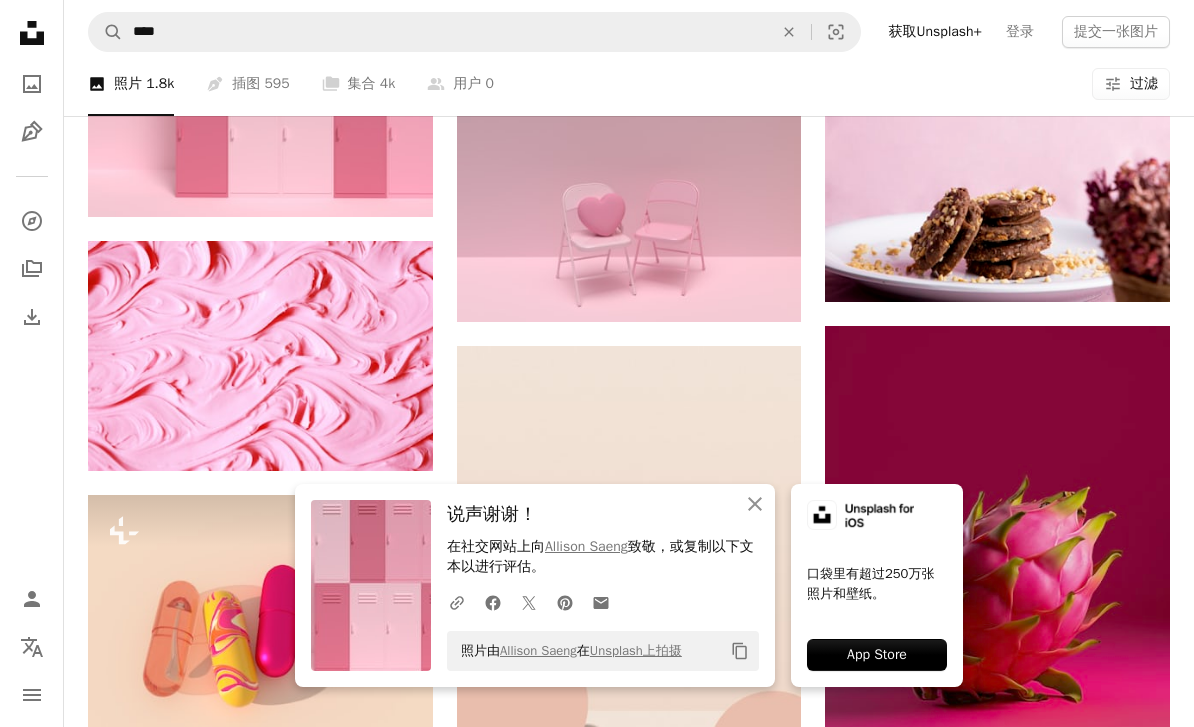 click on "Arrow pointing down" at bounding box center (393, 435) 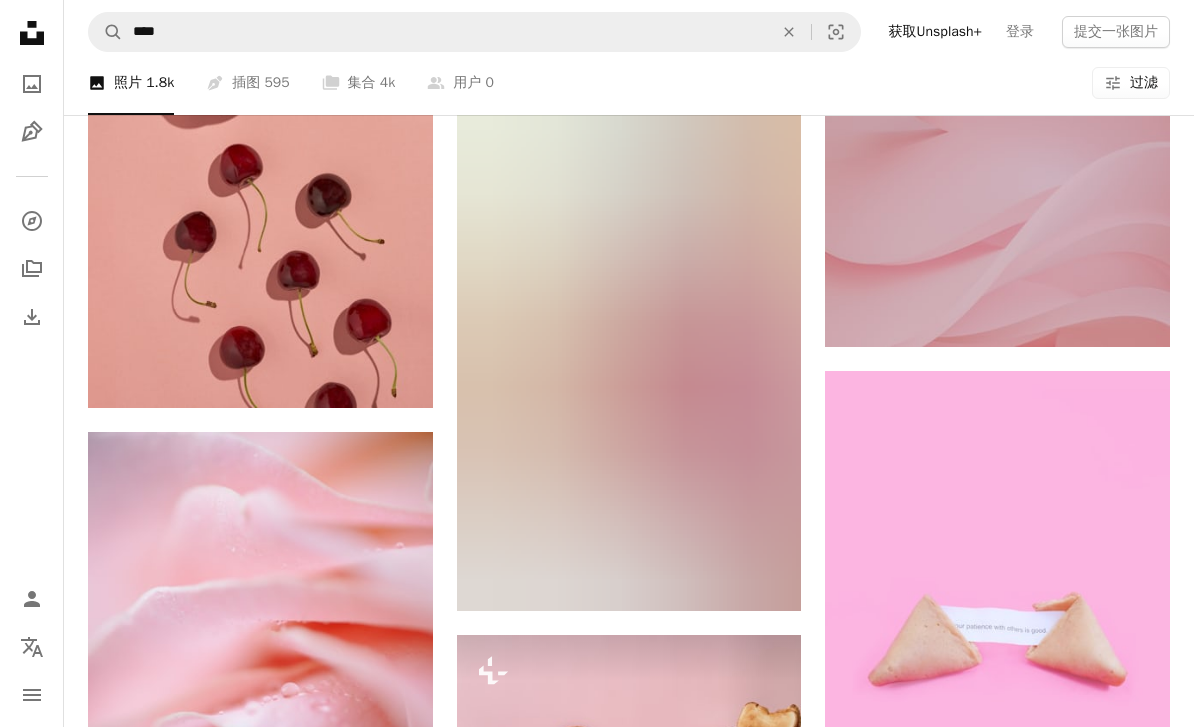 scroll, scrollTop: 17225, scrollLeft: 0, axis: vertical 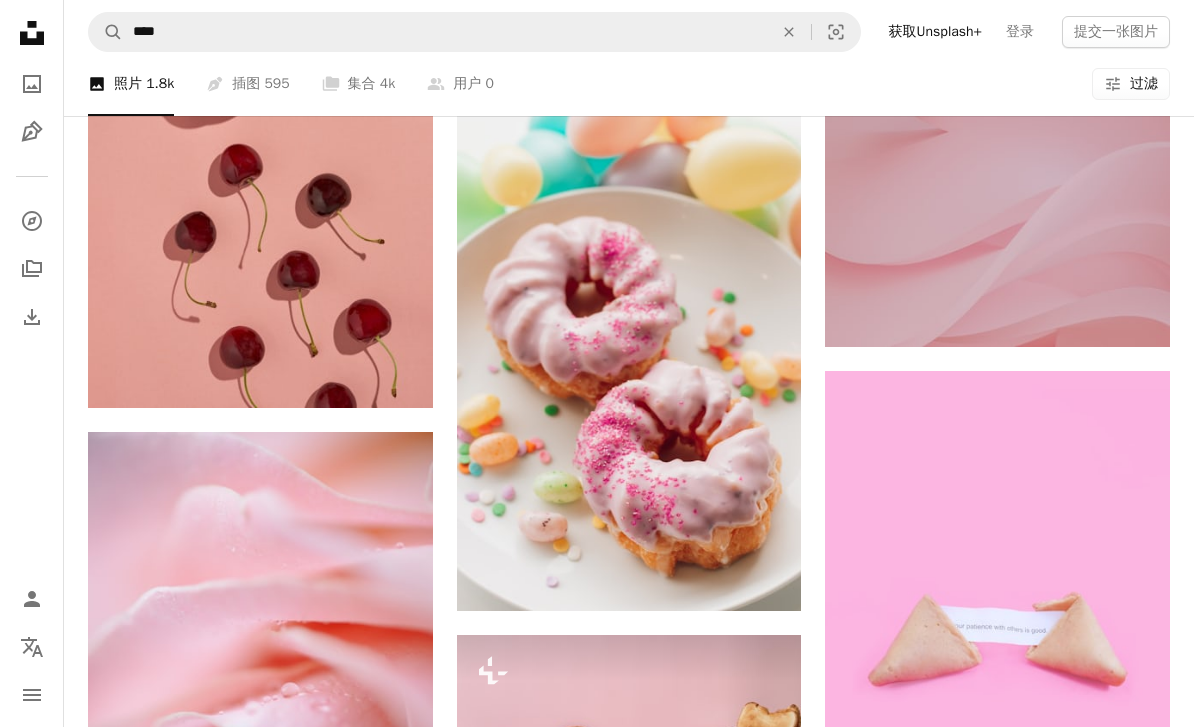 click on "Arrow pointing down" 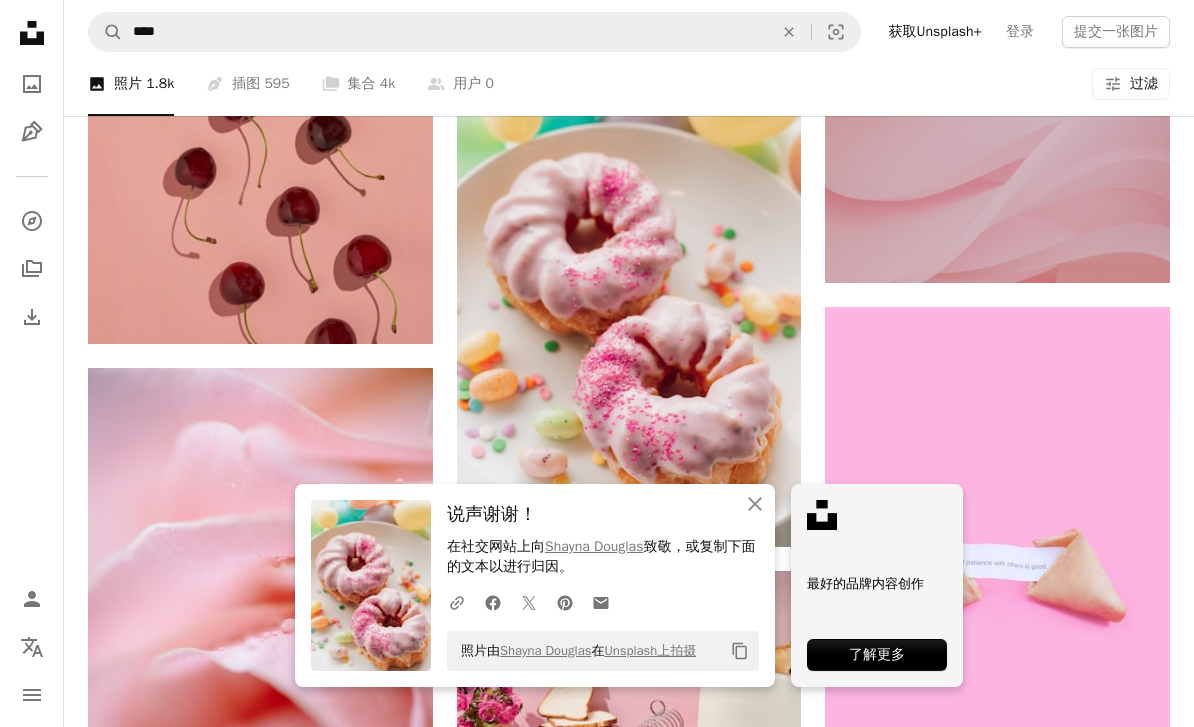 click on "An X shape" 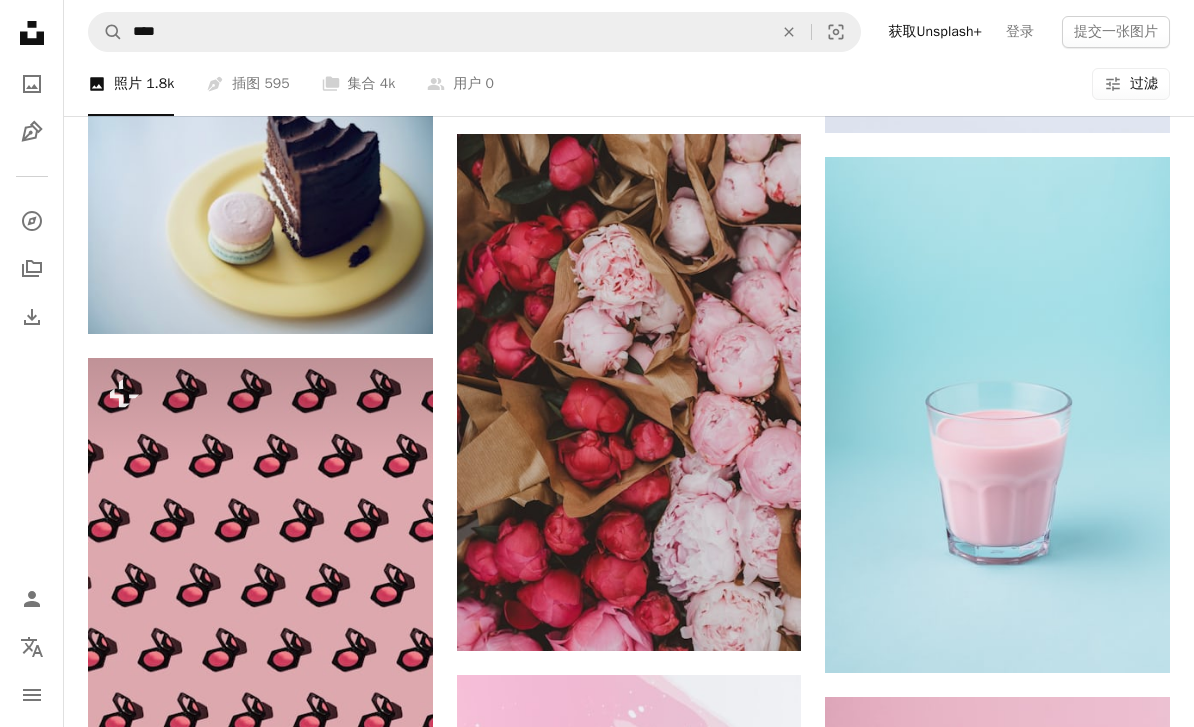 scroll, scrollTop: 18470, scrollLeft: 0, axis: vertical 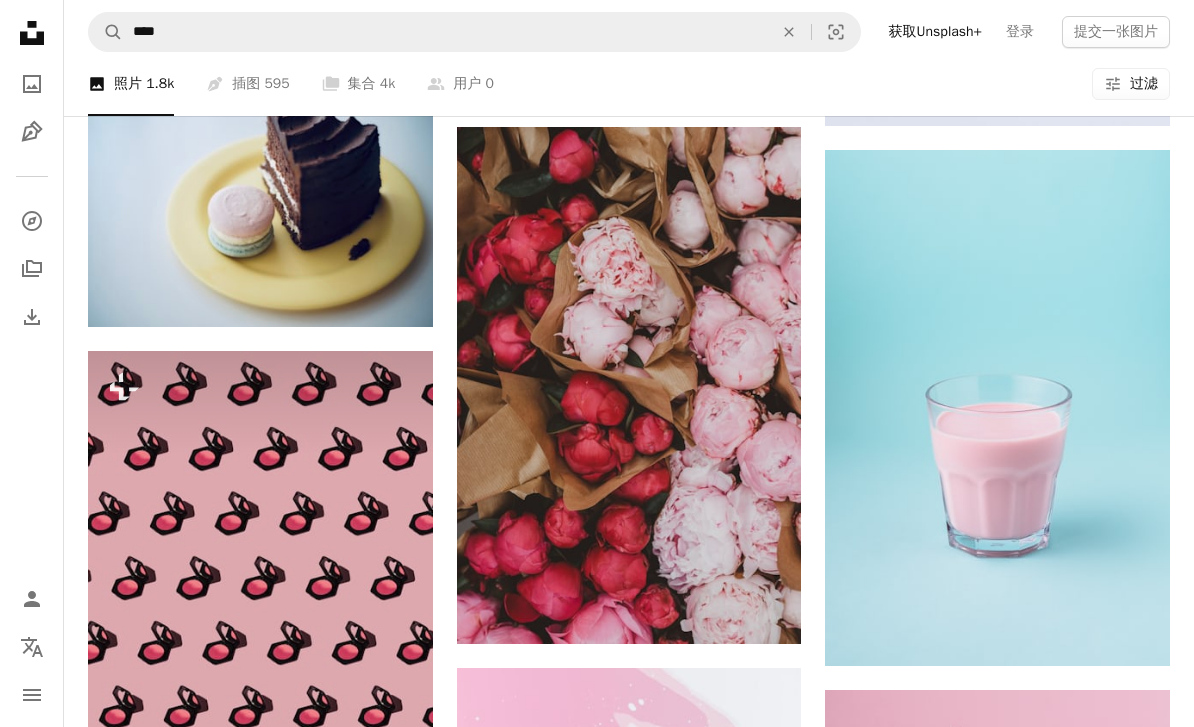 click 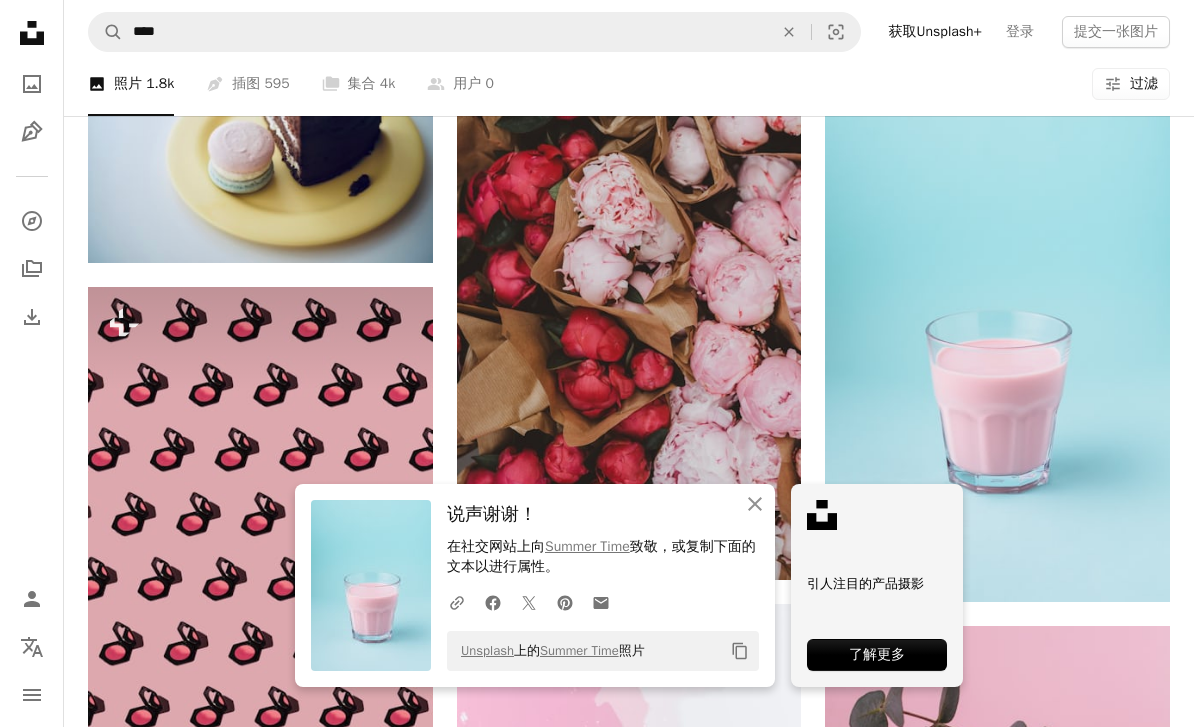 click on "An X shape" 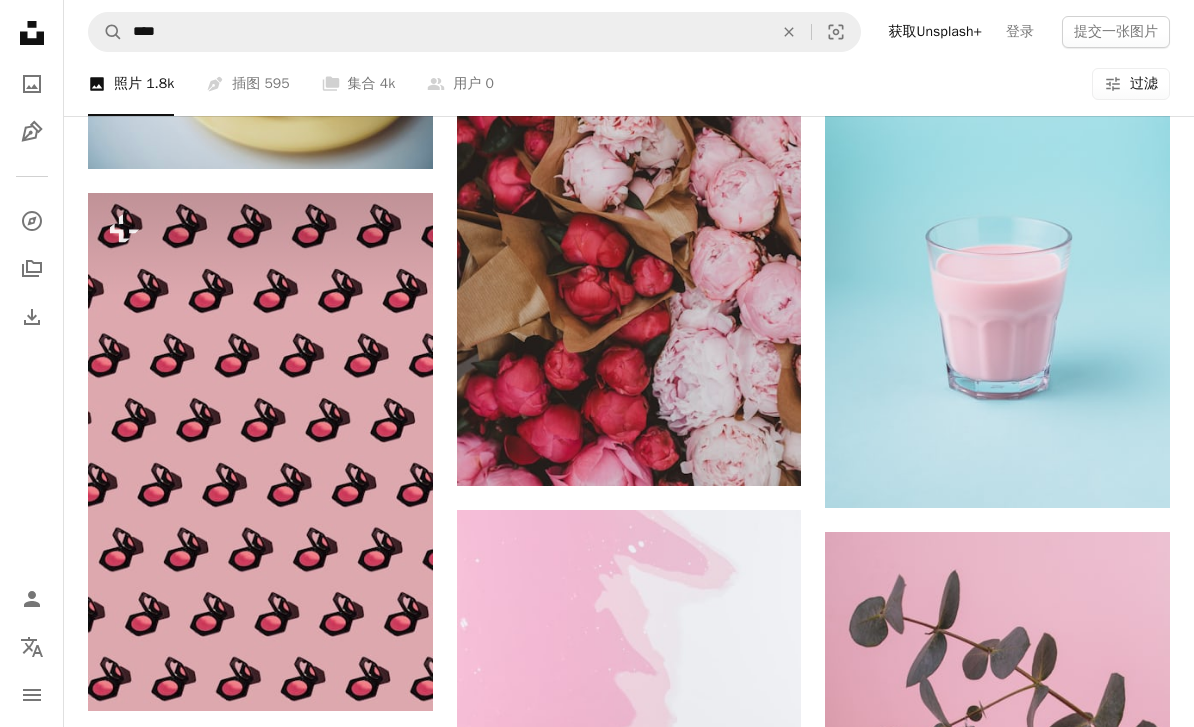 scroll, scrollTop: 18629, scrollLeft: 0, axis: vertical 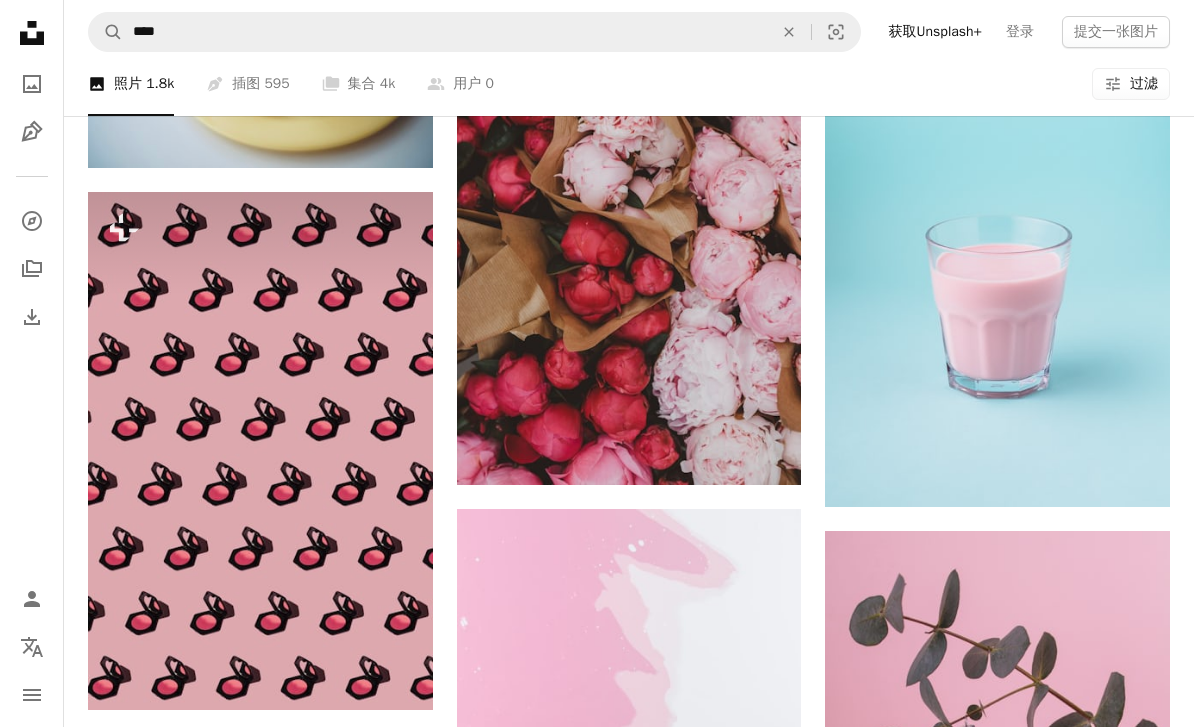 click at bounding box center (997, 249) 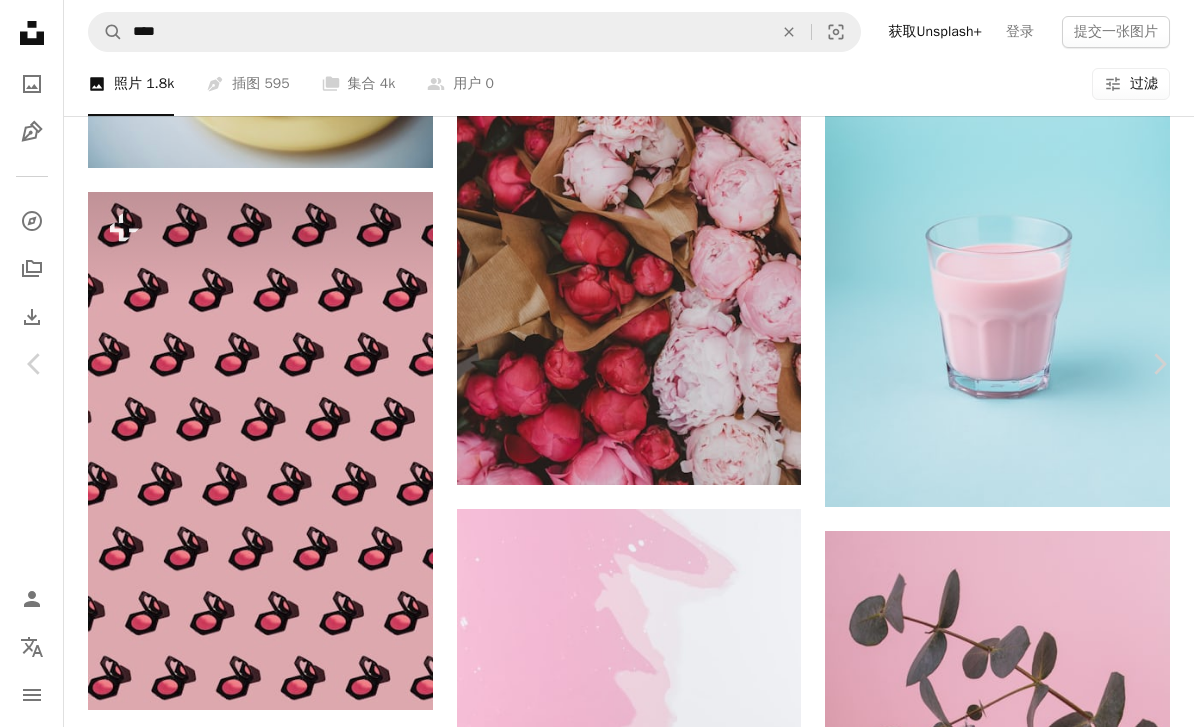 scroll, scrollTop: 7101, scrollLeft: 0, axis: vertical 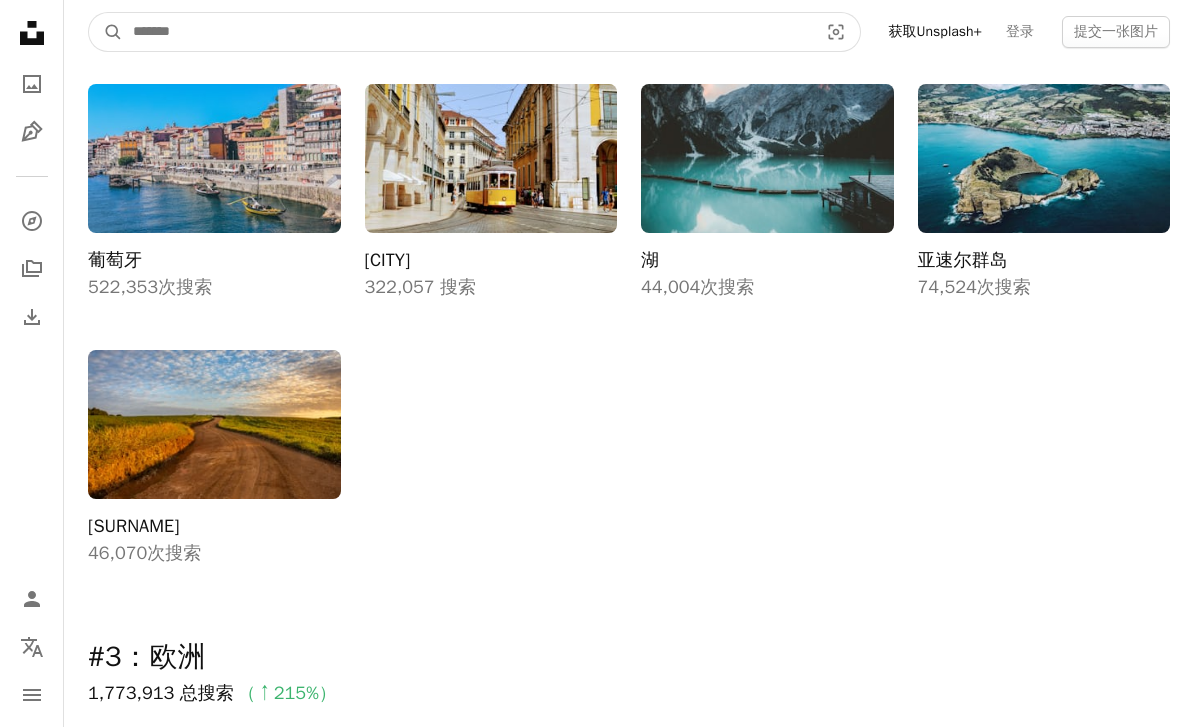 click at bounding box center (467, 32) 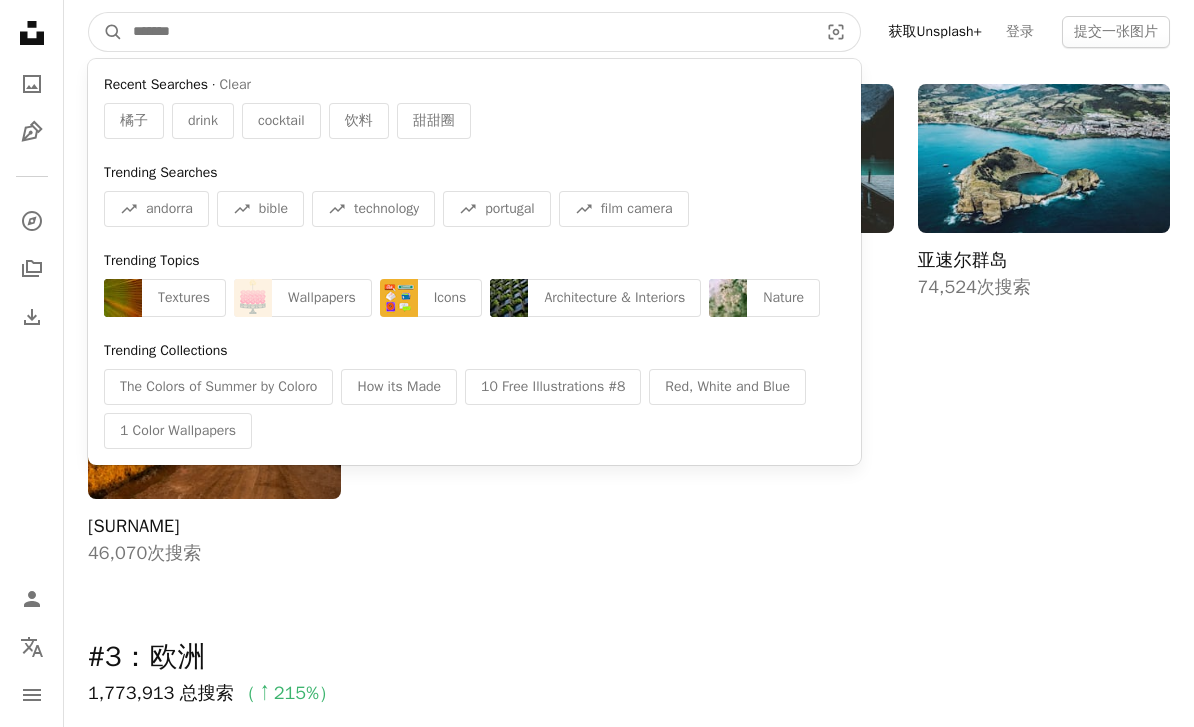 scroll, scrollTop: 974, scrollLeft: 0, axis: vertical 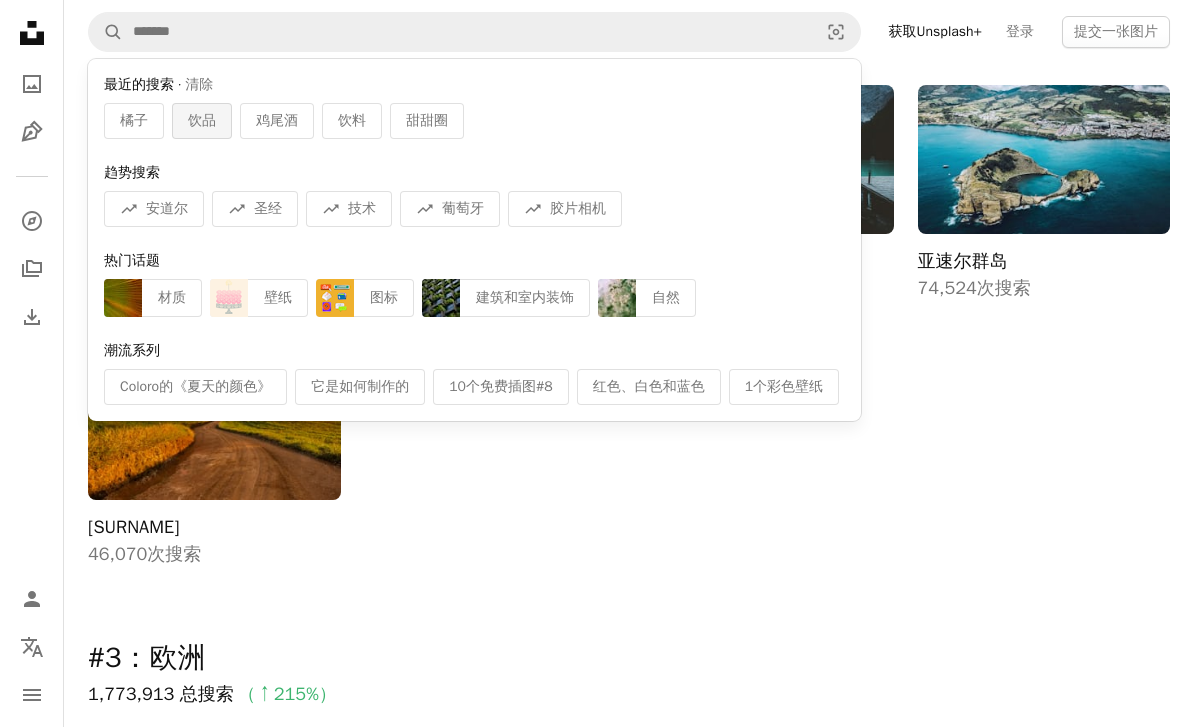 click on "饮品" at bounding box center [202, 121] 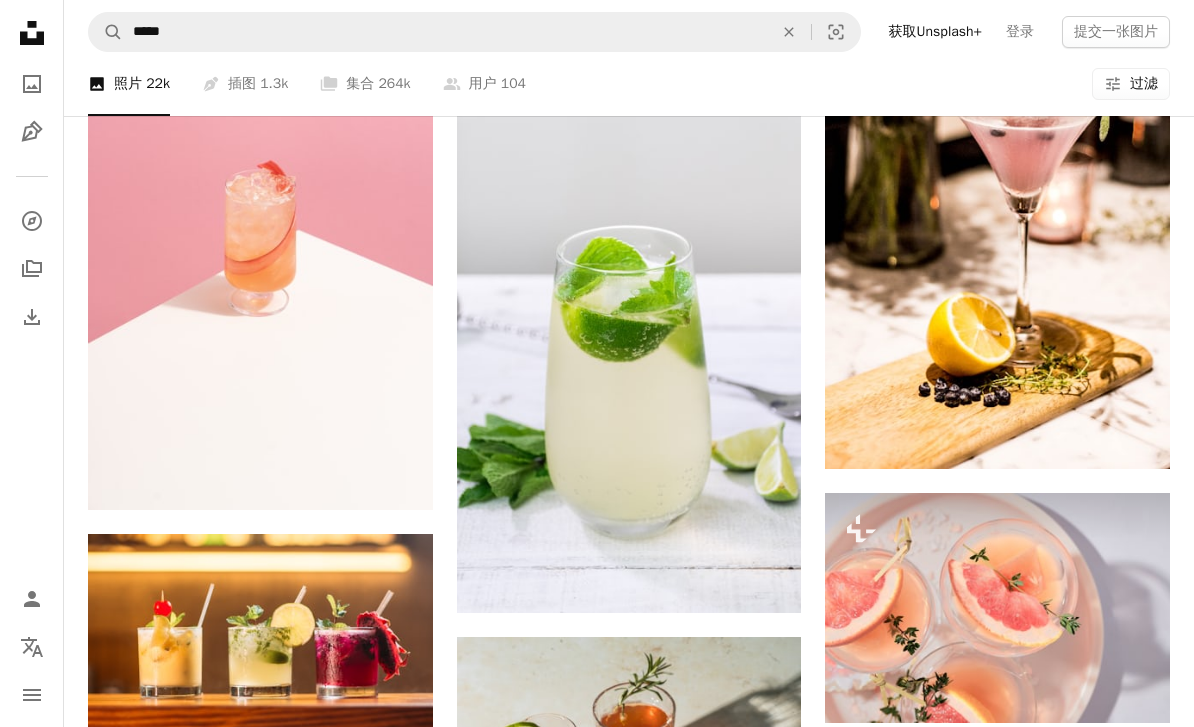 scroll, scrollTop: 3918, scrollLeft: 0, axis: vertical 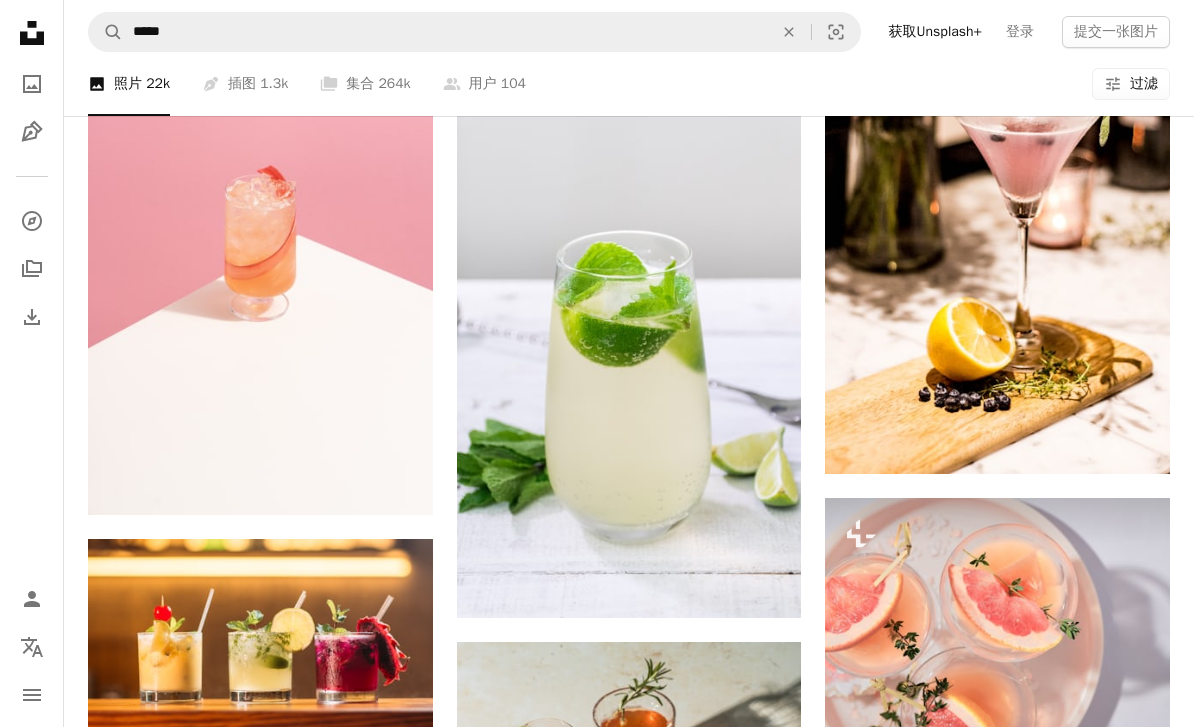 click on "Arrow pointing down" 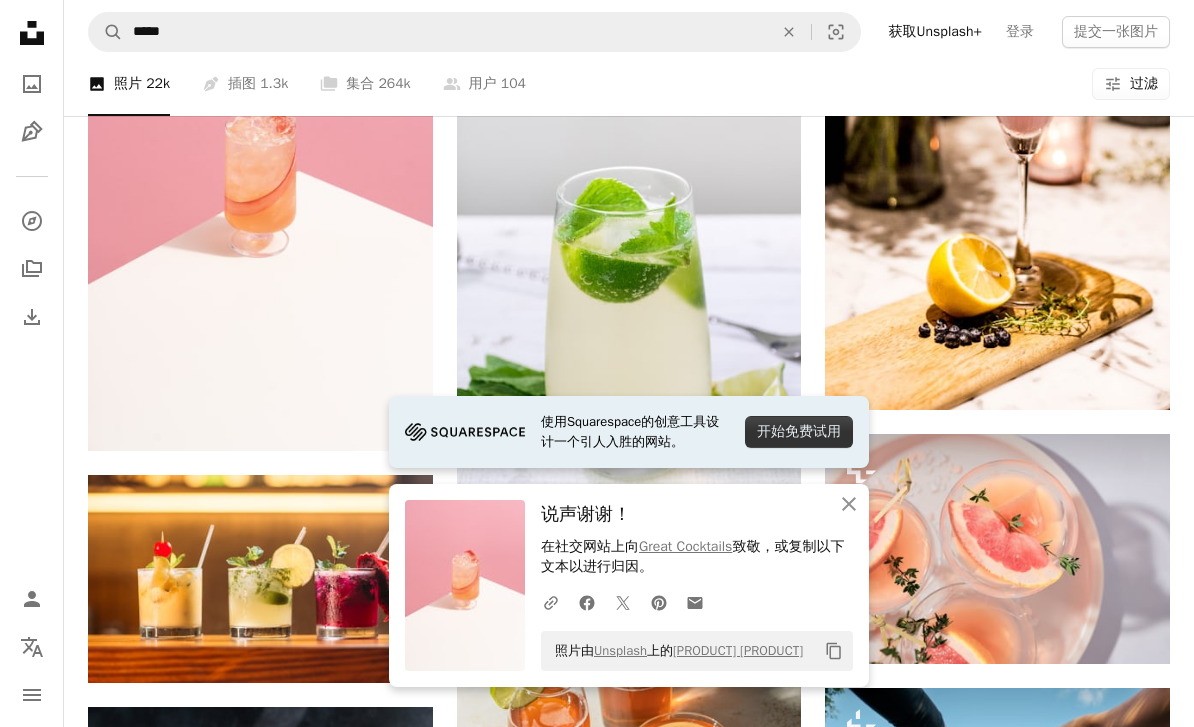 click on "开始免费试用" at bounding box center [799, 432] 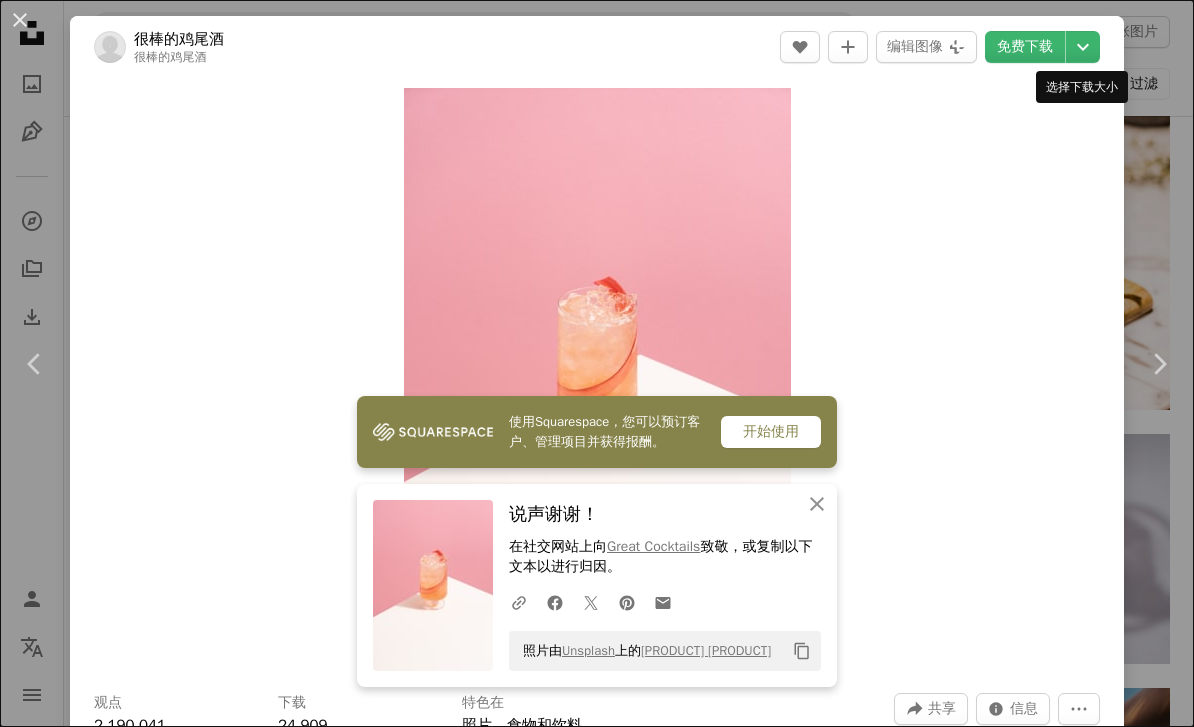 click on "选择下载大小" at bounding box center (1082, 87) 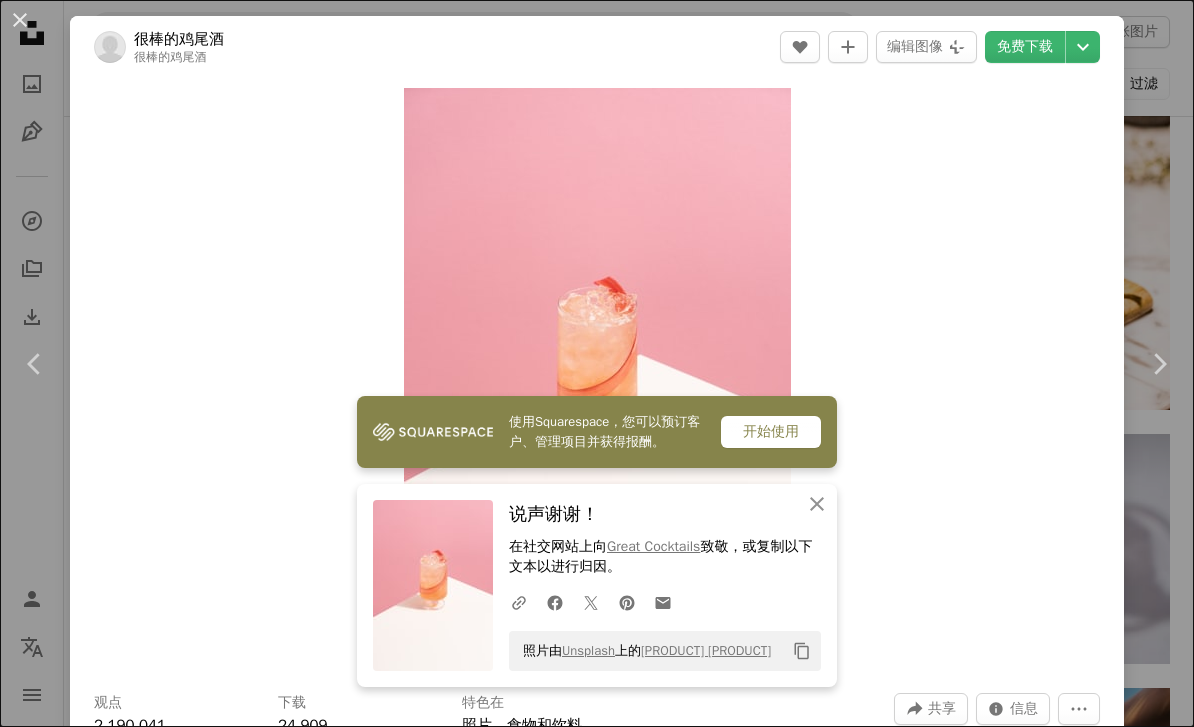 click on "免费下载" at bounding box center (1025, 47) 